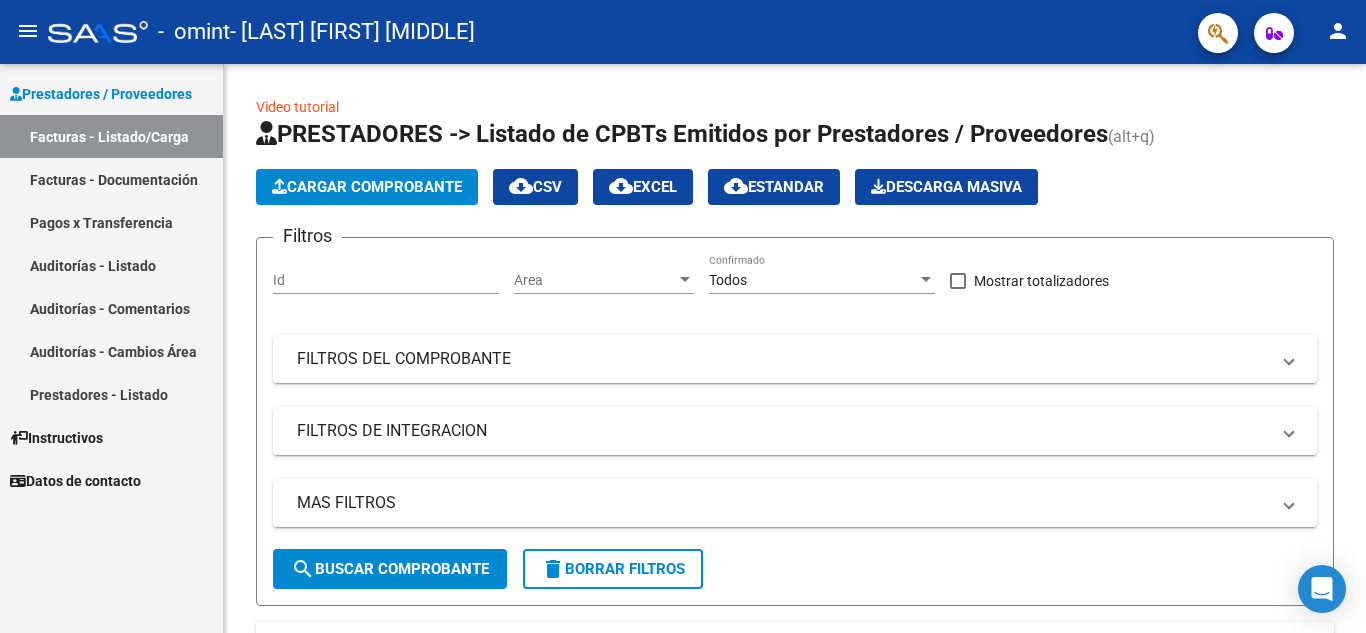 scroll, scrollTop: 0, scrollLeft: 0, axis: both 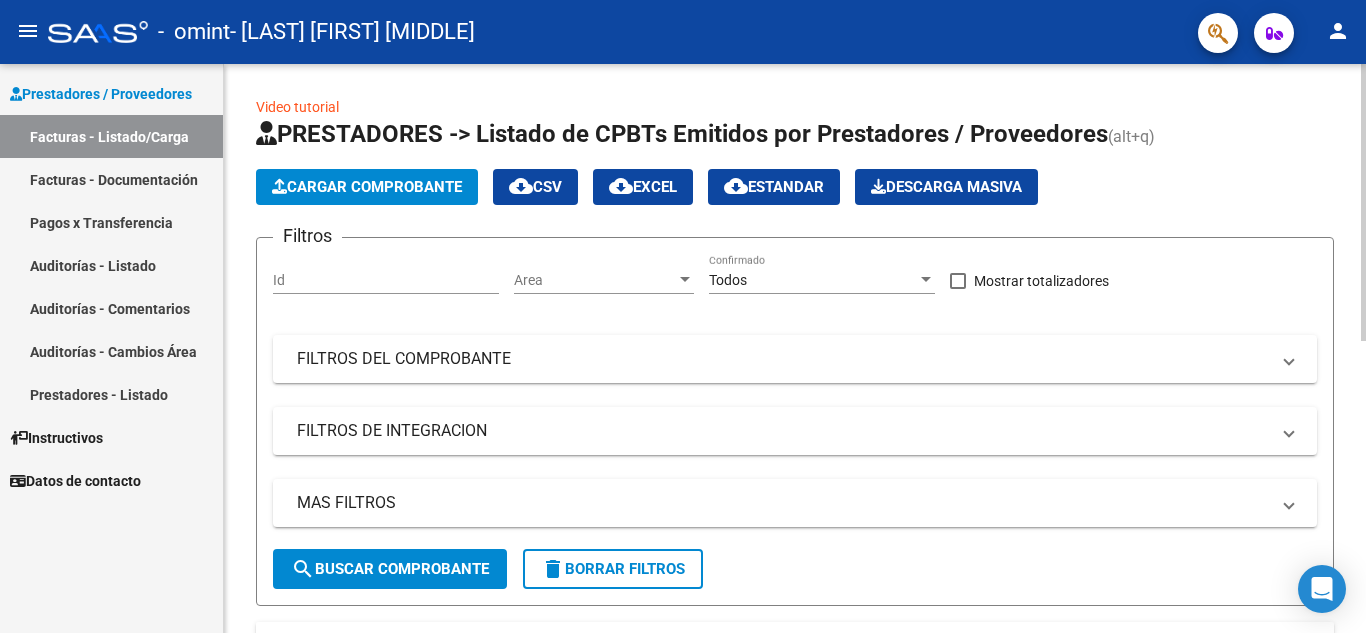 click on "Cargar Comprobante" 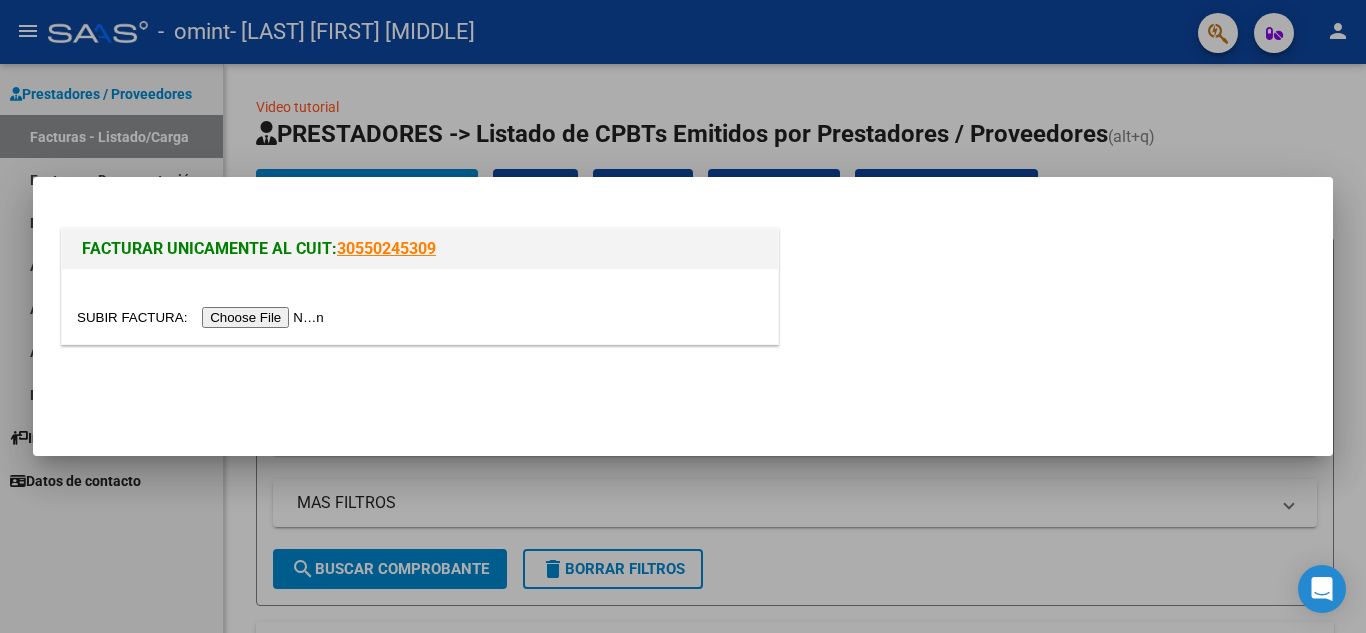 click at bounding box center (203, 317) 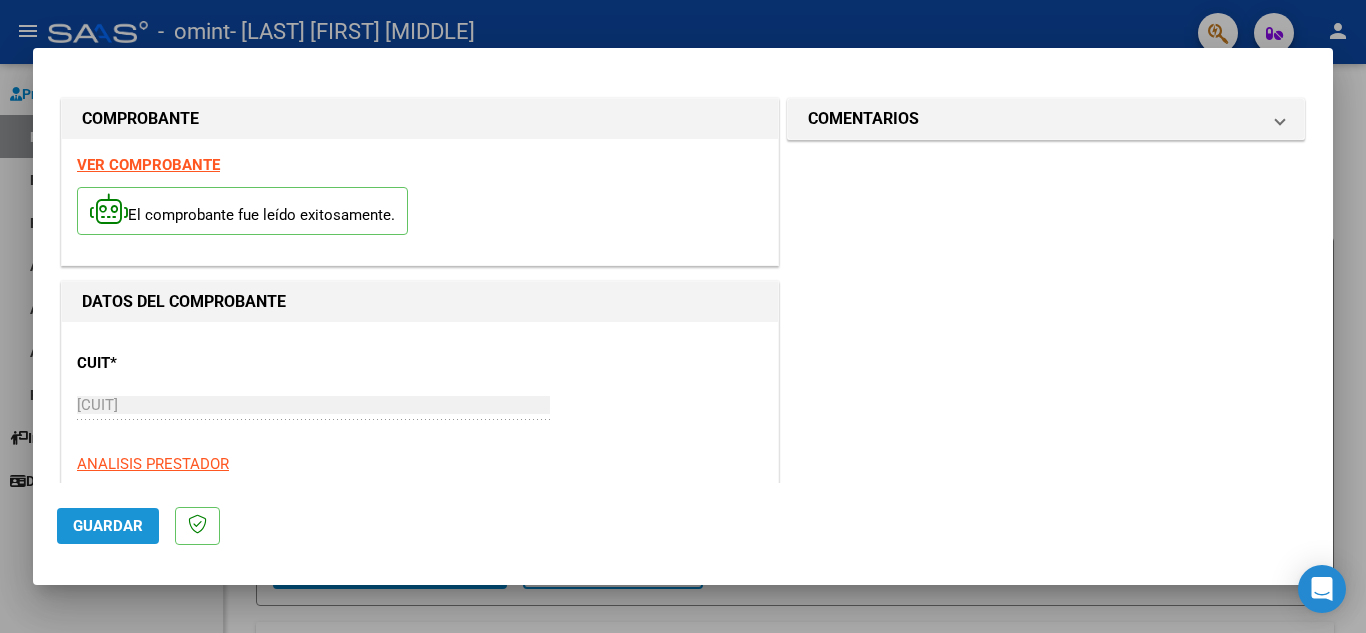 click on "Guardar" 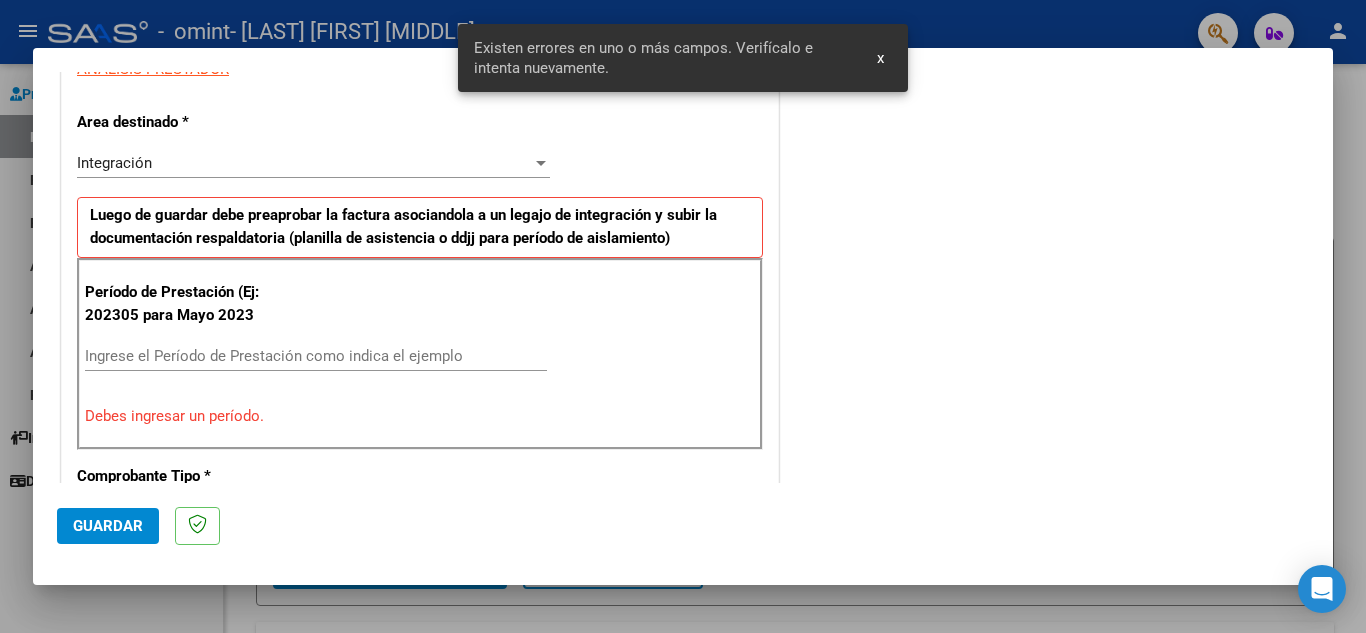 scroll, scrollTop: 453, scrollLeft: 0, axis: vertical 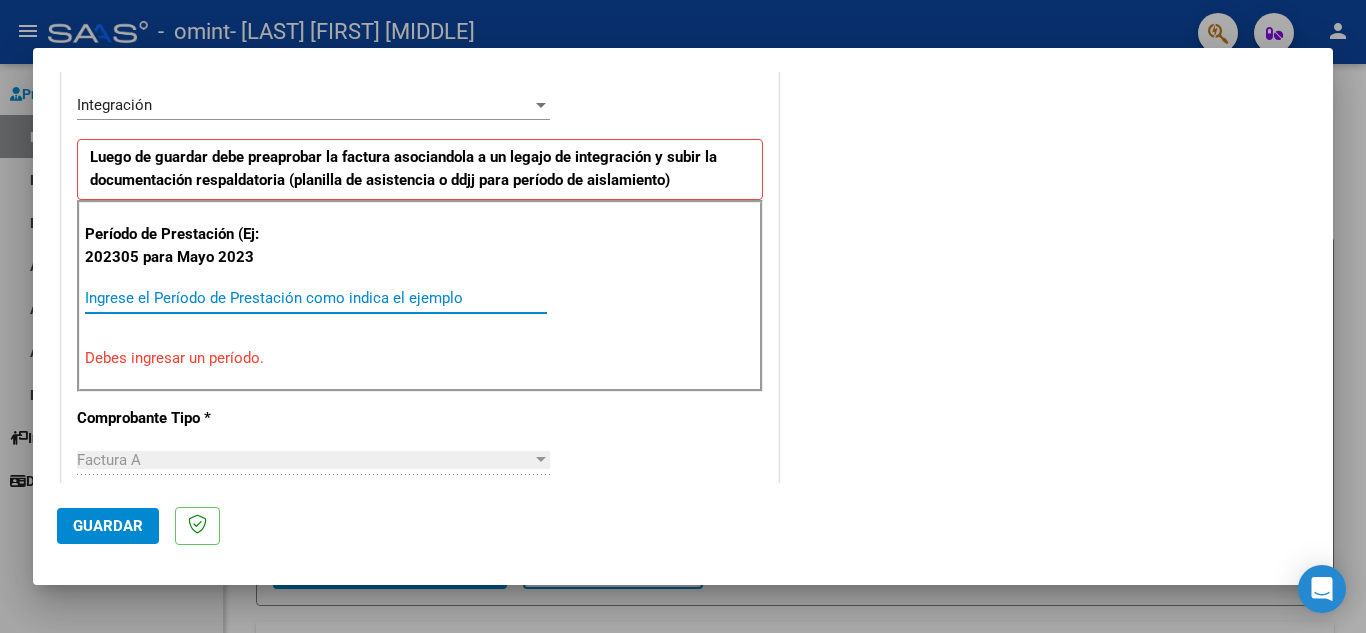 click on "Ingrese el Período de Prestación como indica el ejemplo" at bounding box center (316, 298) 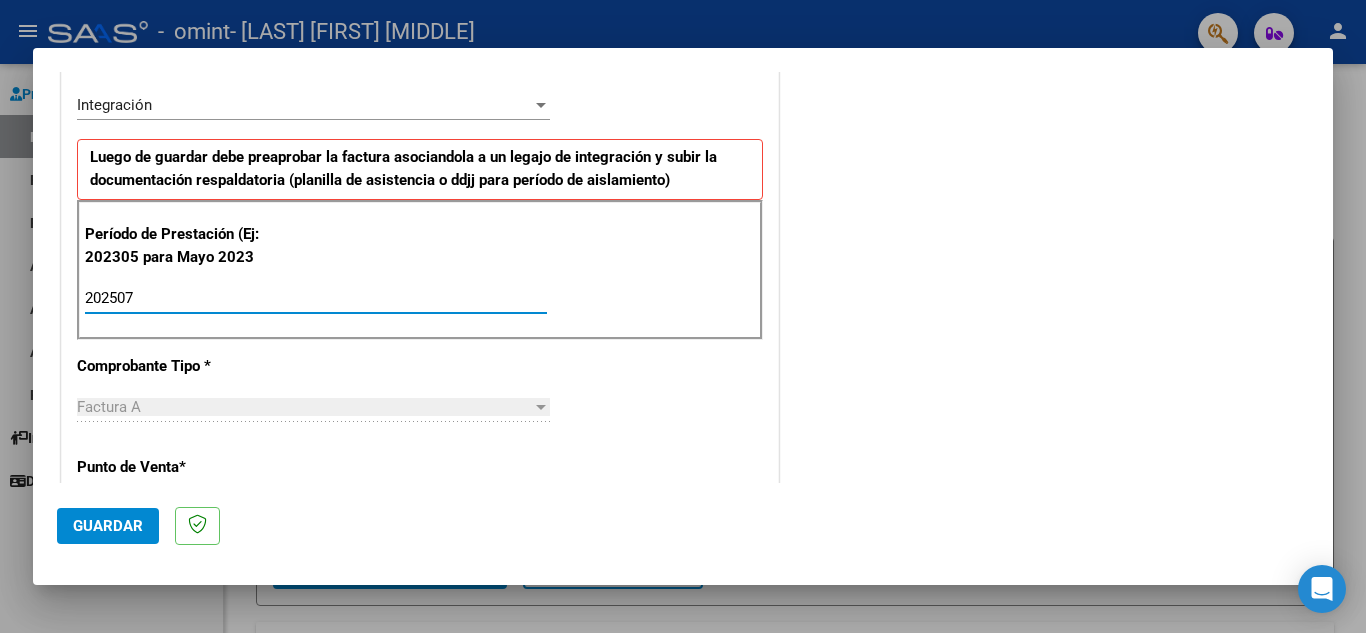 type on "202507" 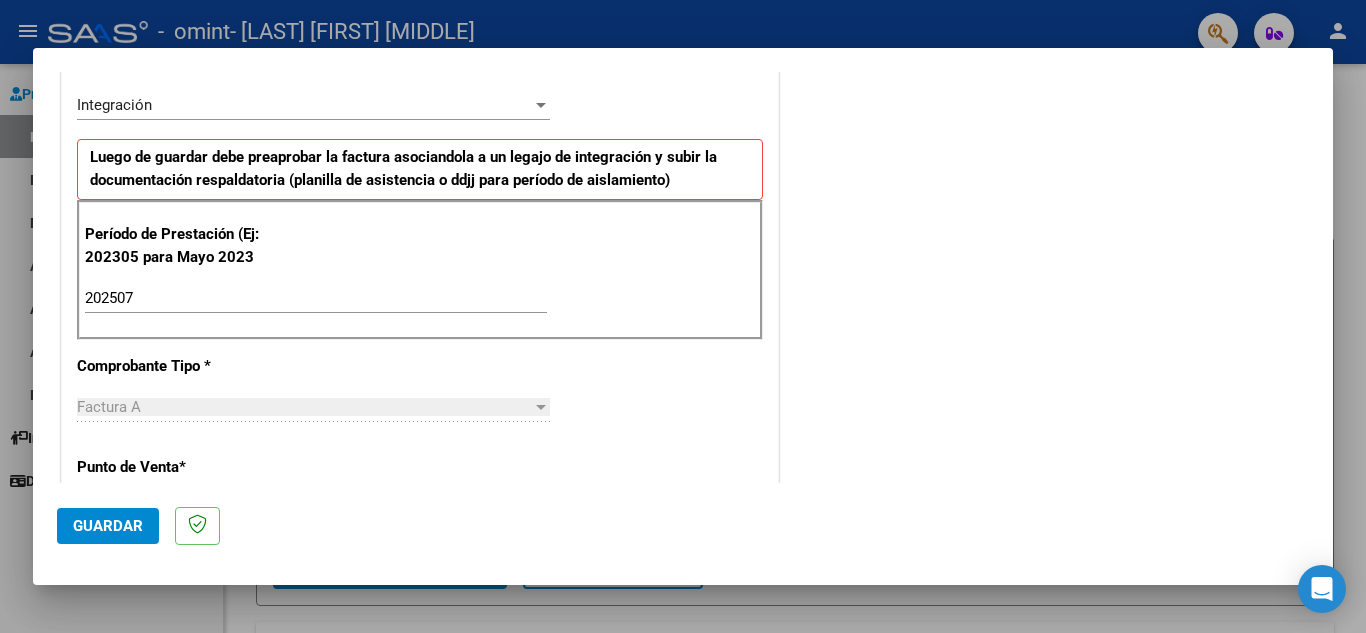 click at bounding box center (541, 407) 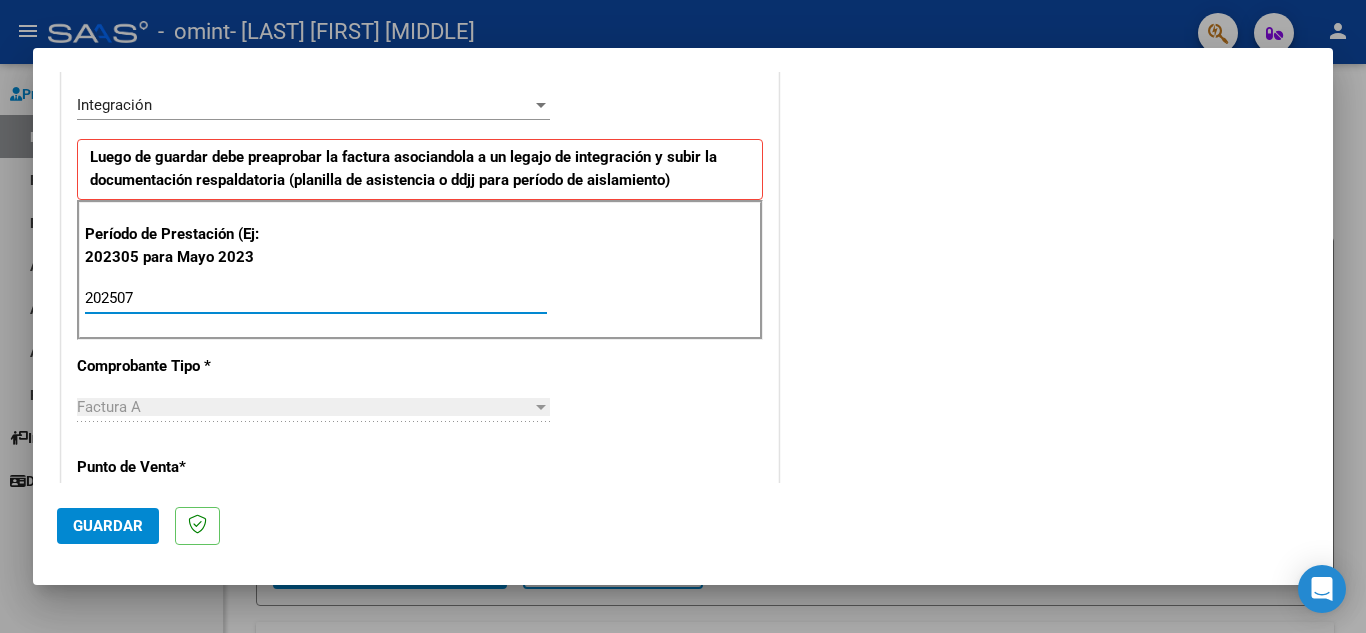 click on "202507" at bounding box center [316, 298] 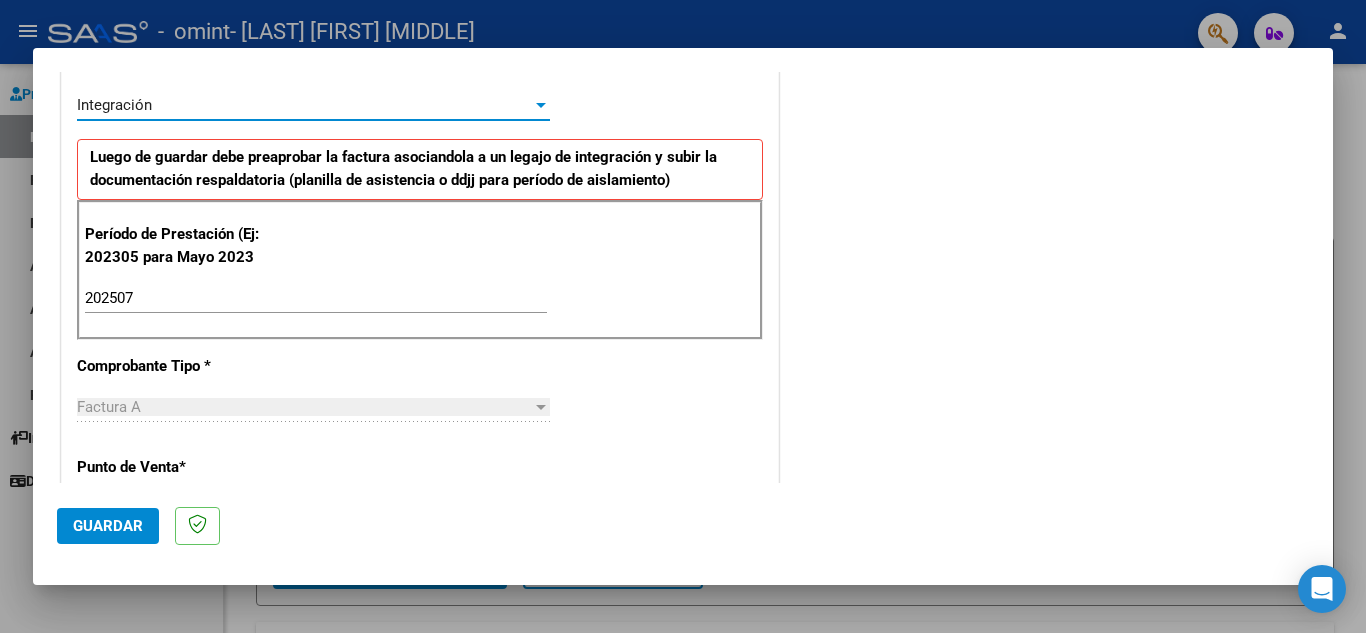 click at bounding box center [541, 105] 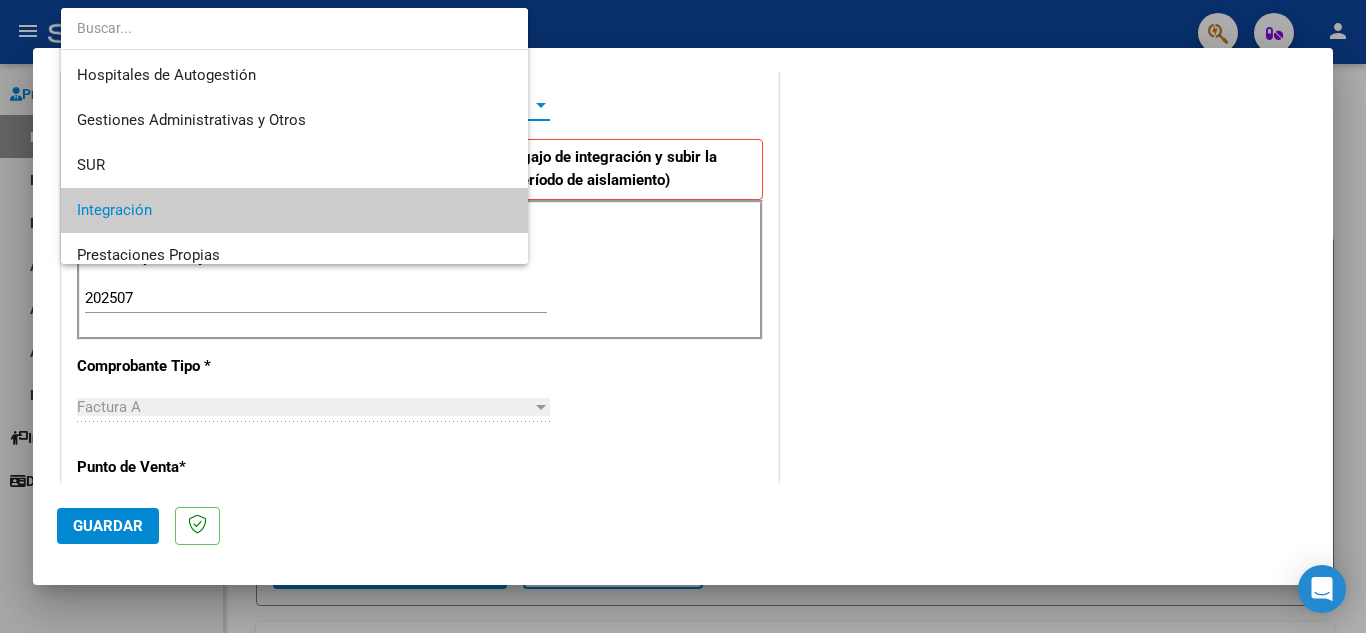 scroll, scrollTop: 106, scrollLeft: 0, axis: vertical 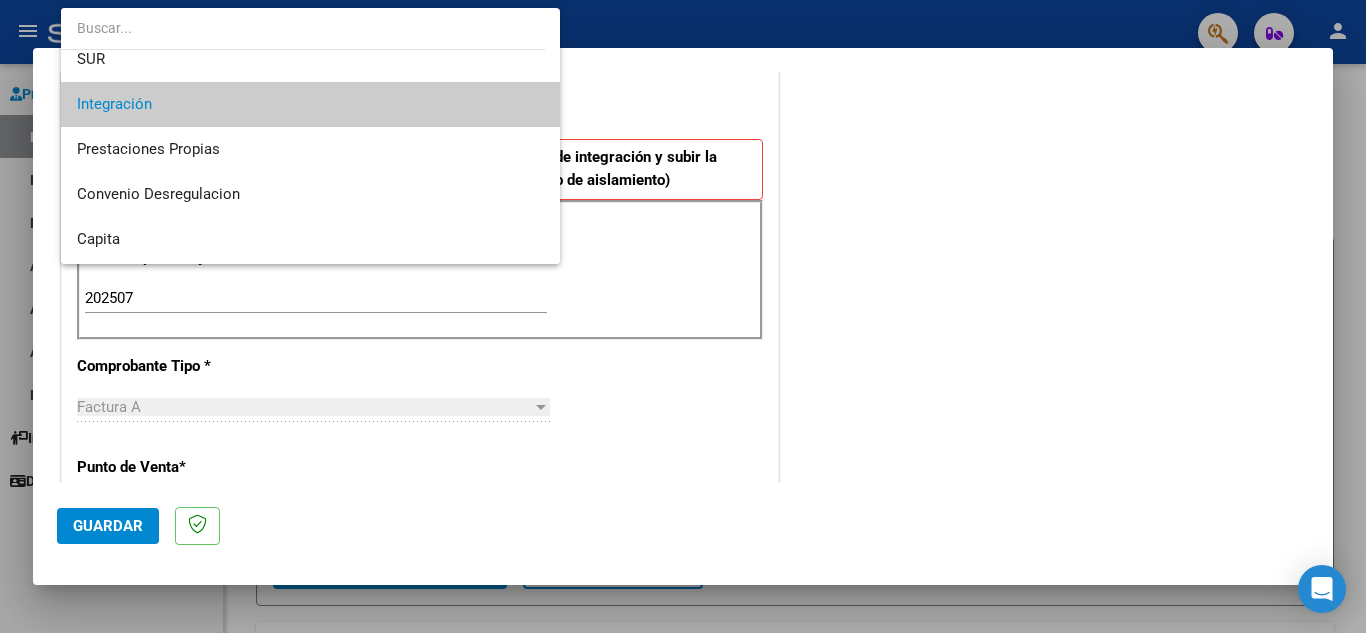 click at bounding box center (683, 316) 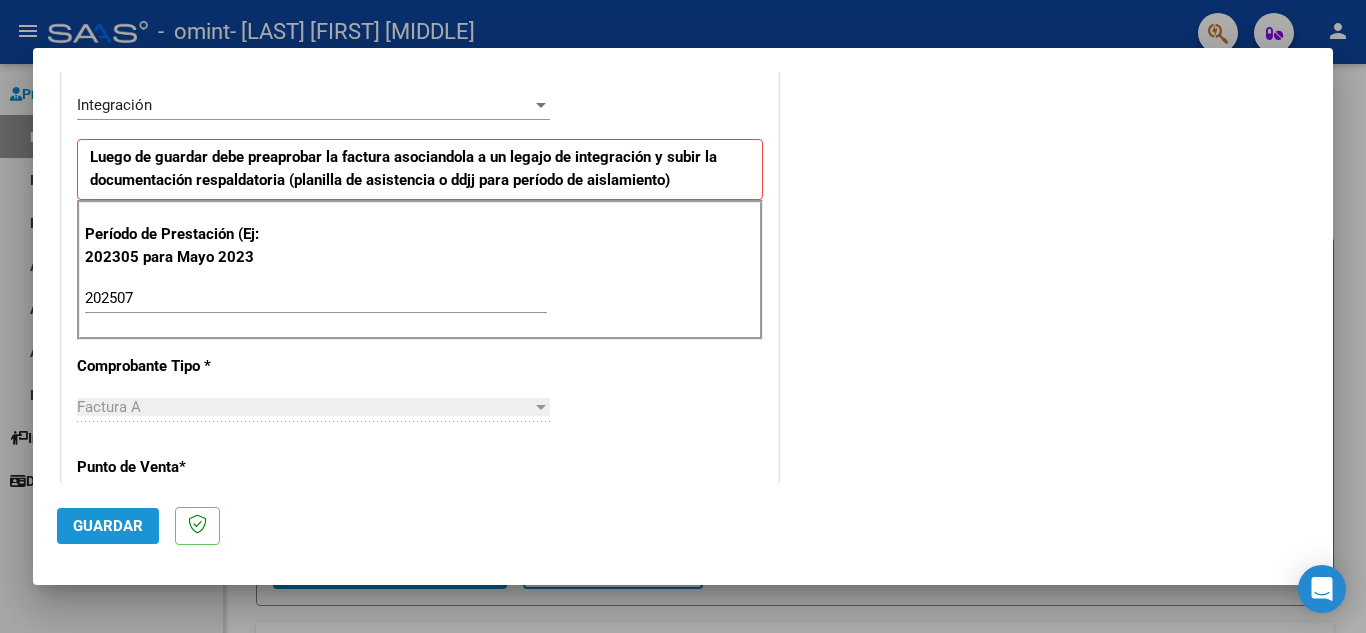 click on "Guardar" 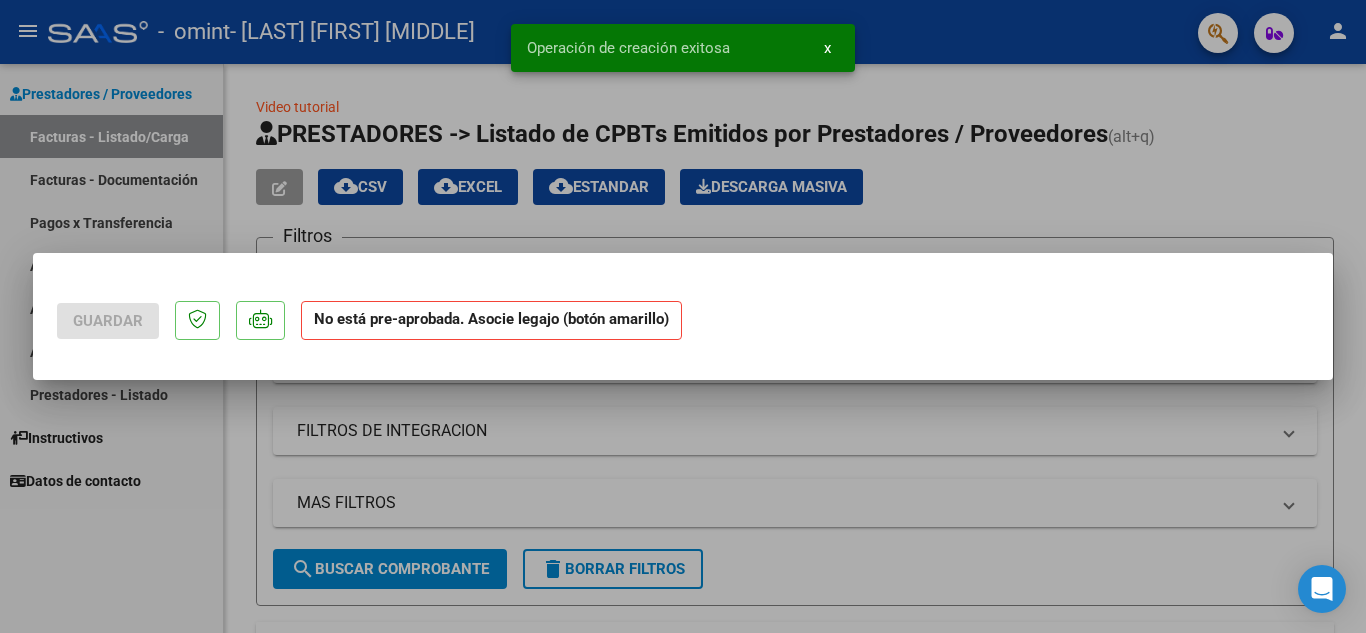 scroll, scrollTop: 0, scrollLeft: 0, axis: both 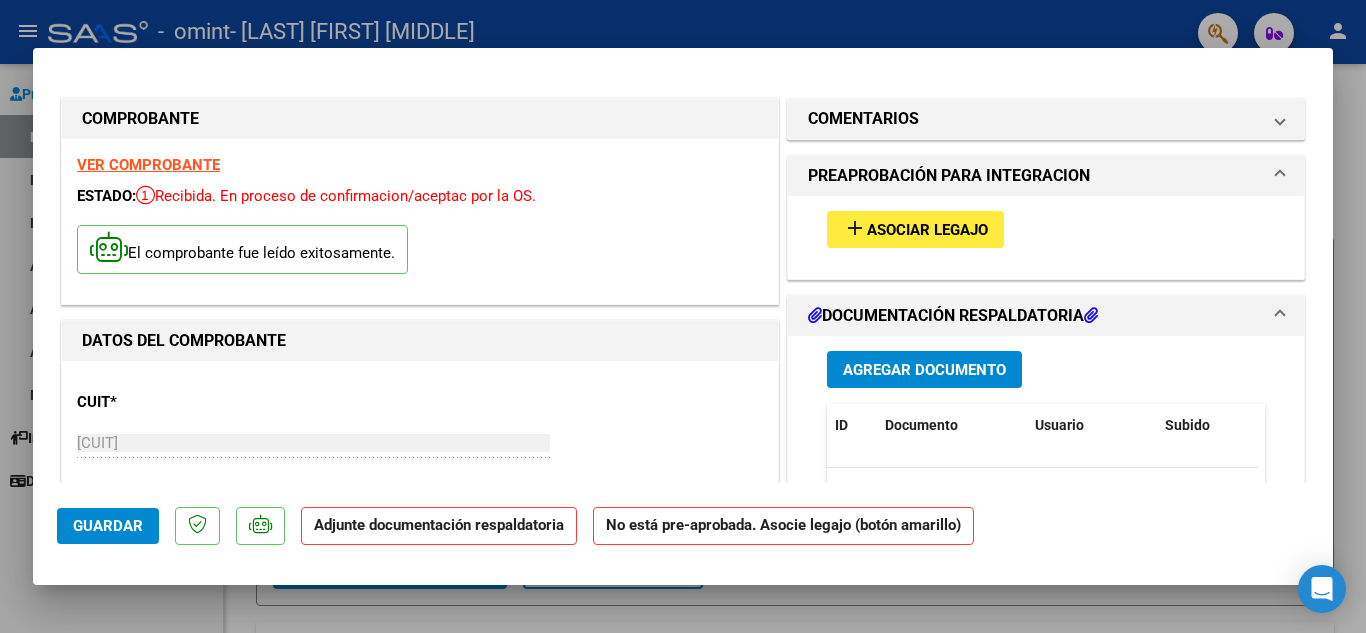 click on "Asociar Legajo" at bounding box center [927, 230] 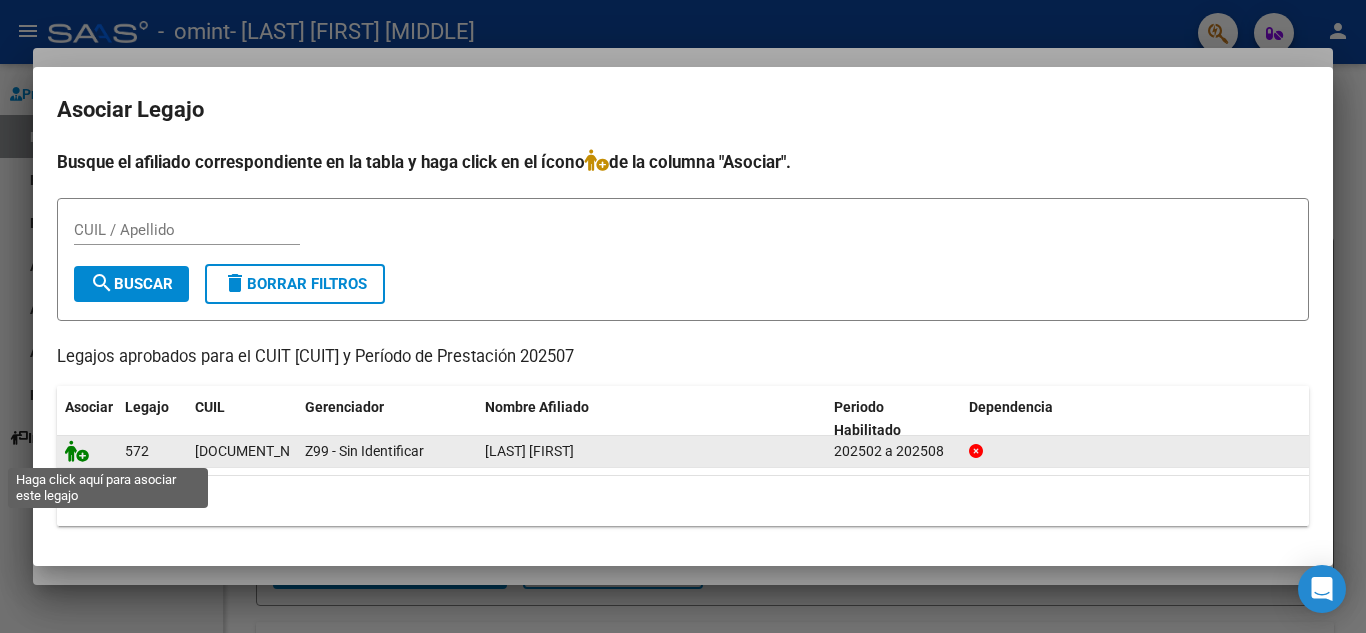 click 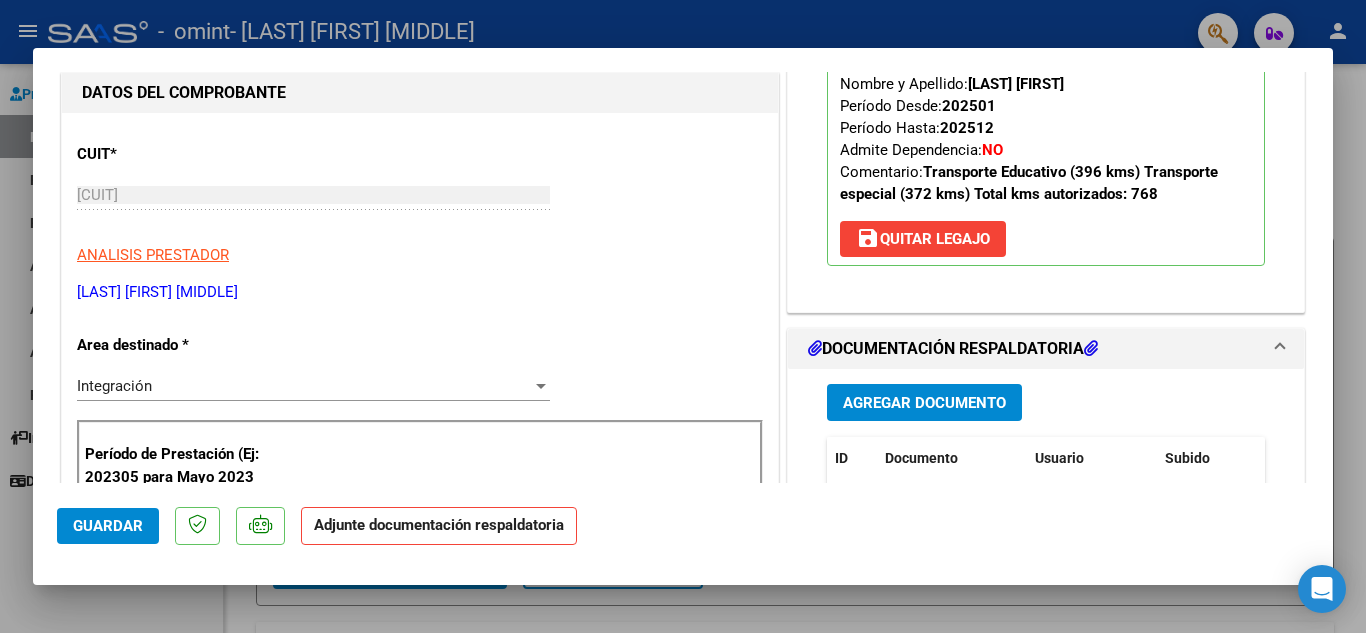 scroll, scrollTop: 200, scrollLeft: 0, axis: vertical 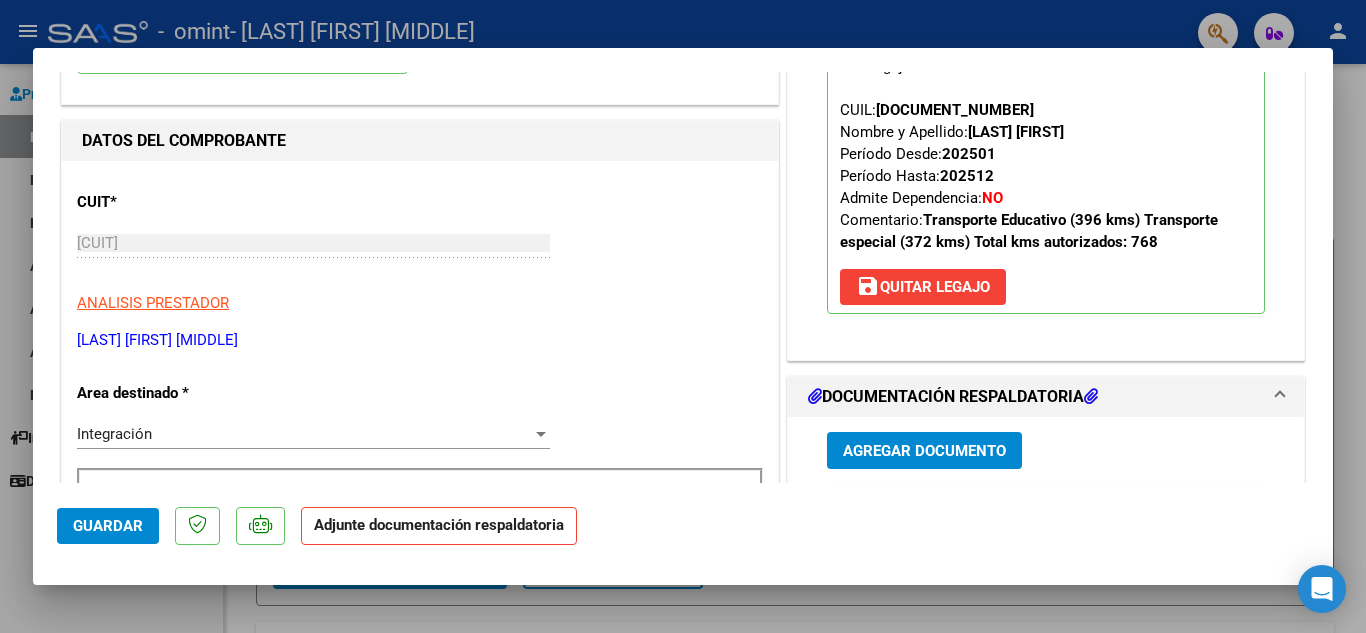 click on "Agregar Documento" at bounding box center [924, 451] 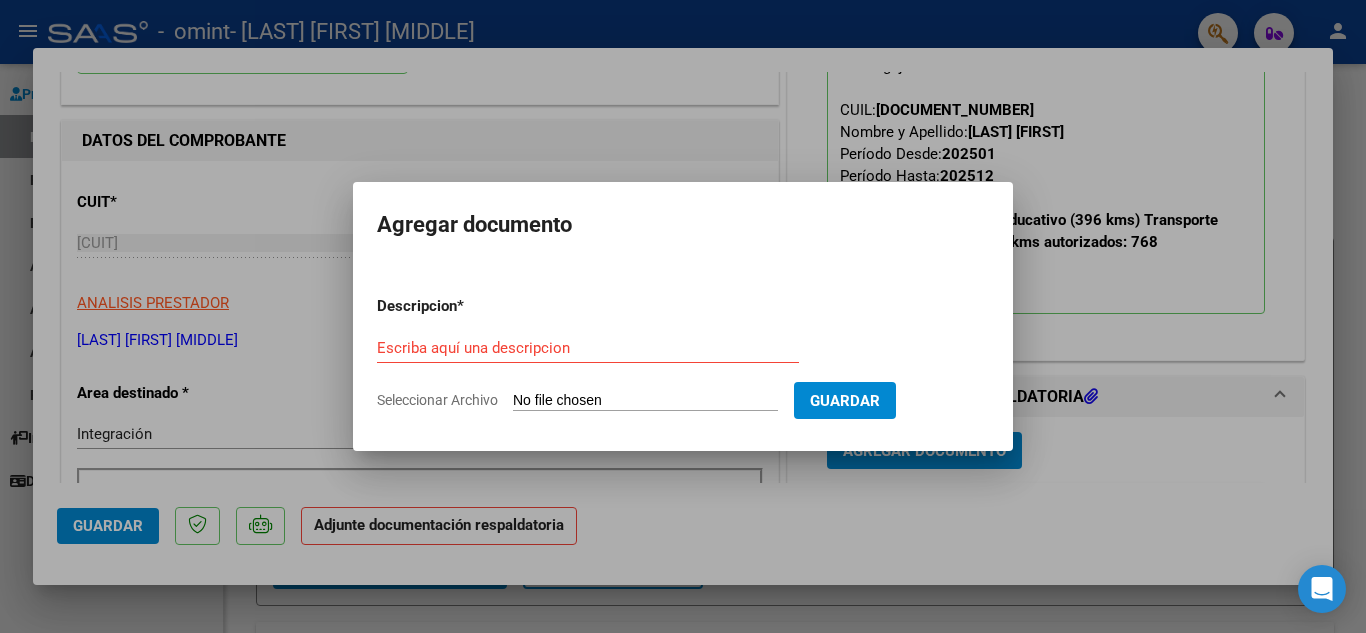 click at bounding box center (683, 316) 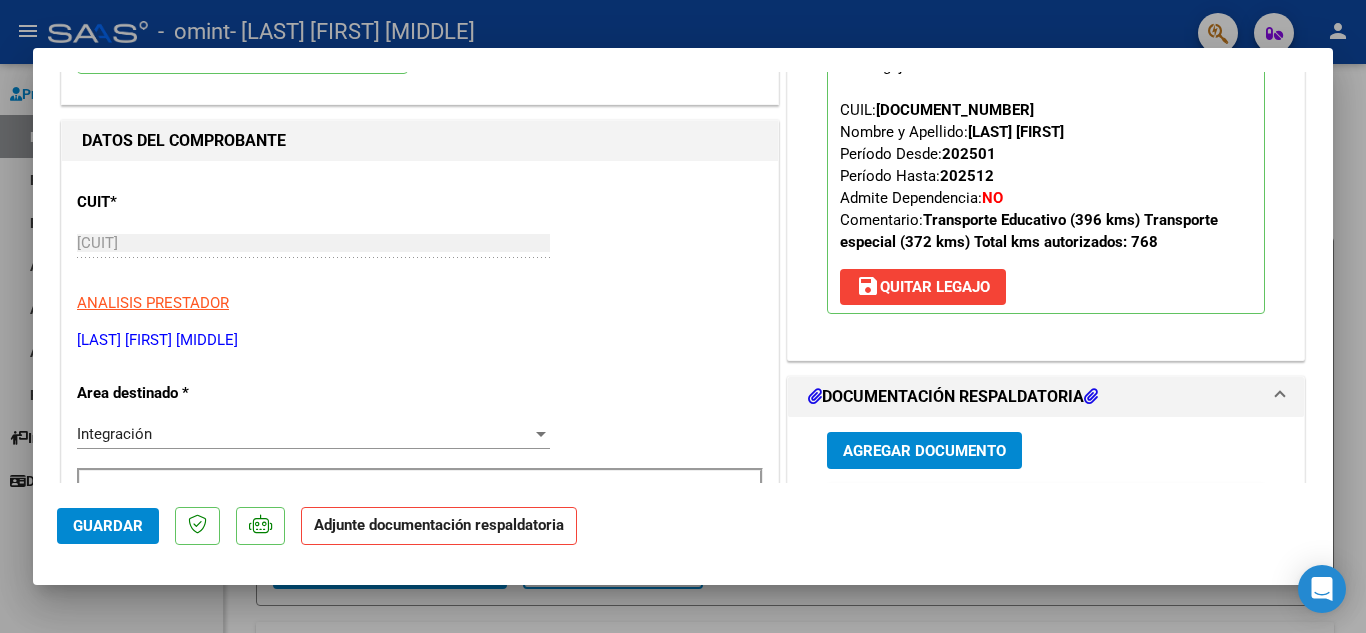 click on "DOCUMENTACIÓN RESPALDATORIA" at bounding box center (1046, 397) 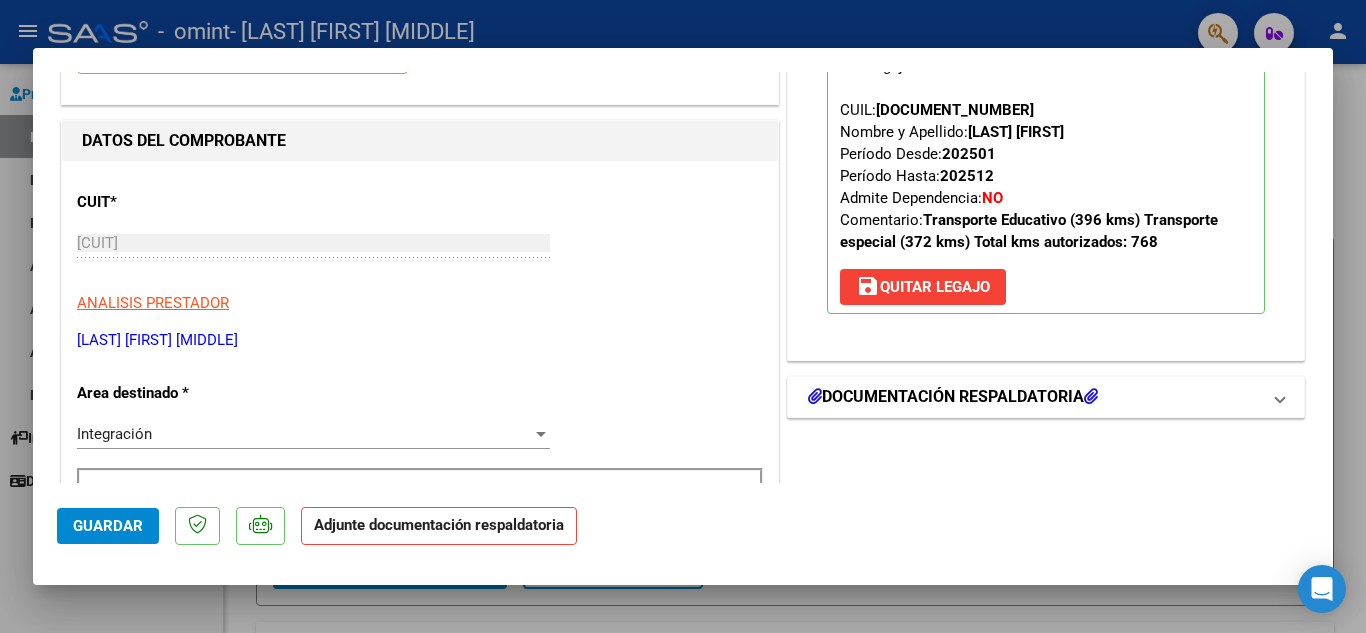 click on "DOCUMENTACIÓN RESPALDATORIA" at bounding box center [1046, 397] 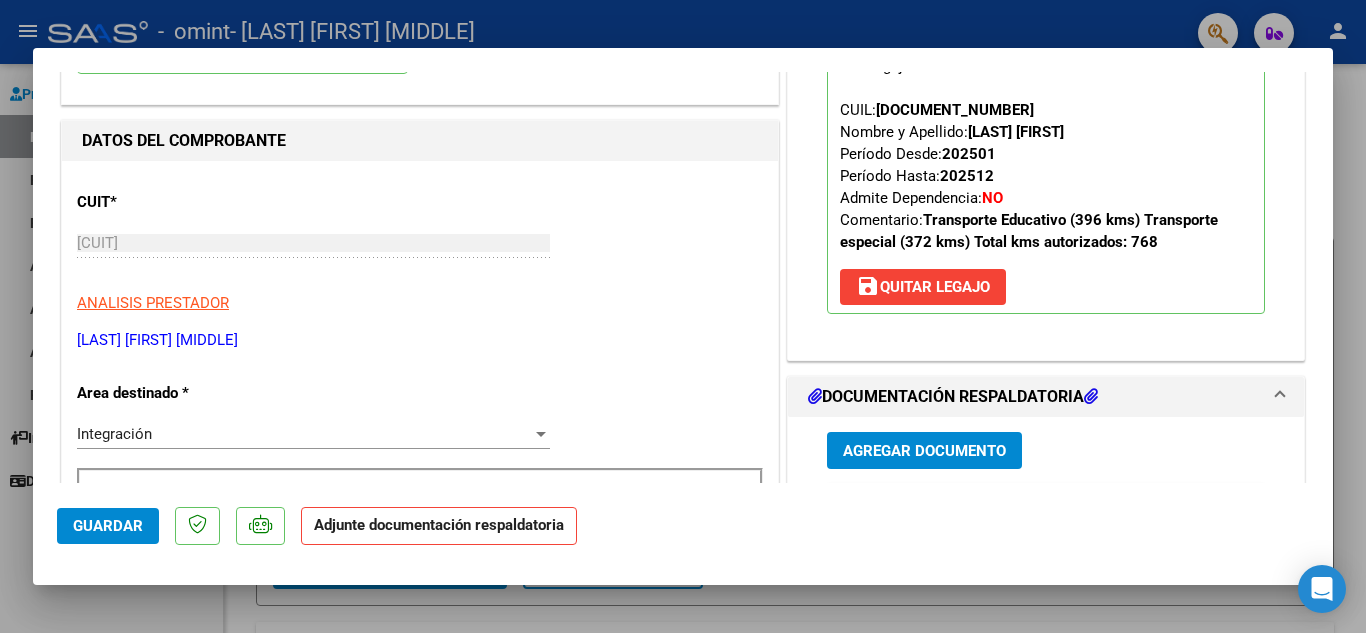click at bounding box center [1091, 396] 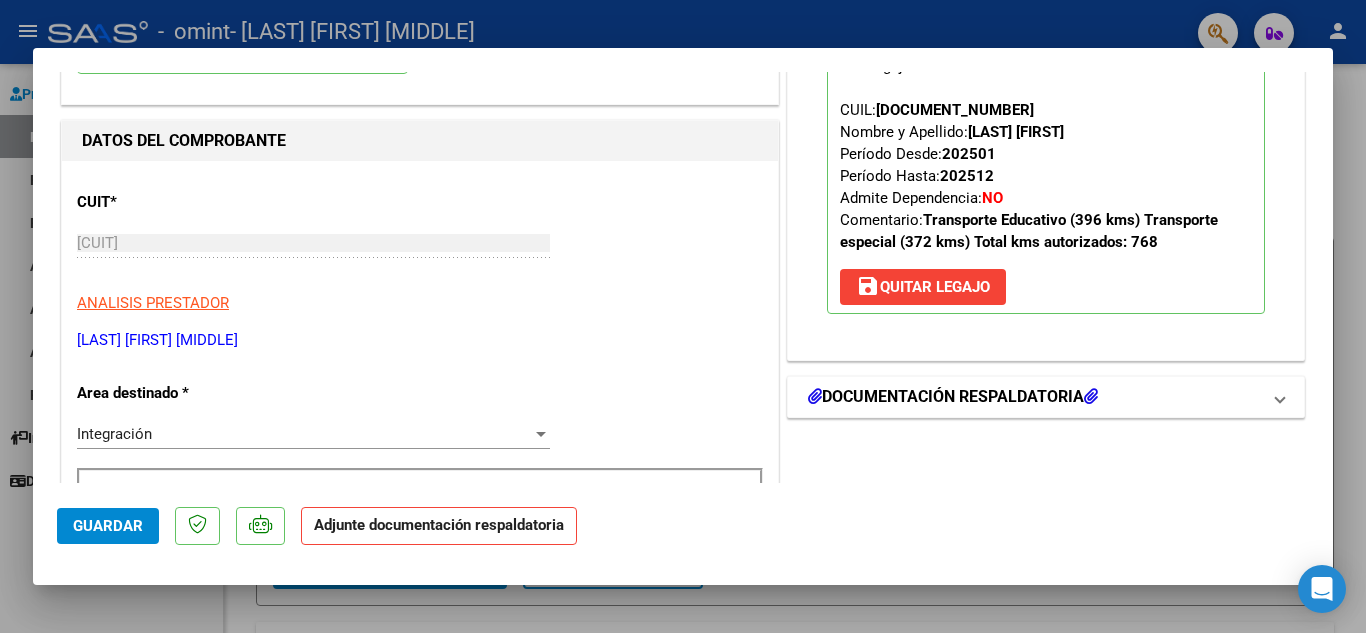 click at bounding box center (1091, 396) 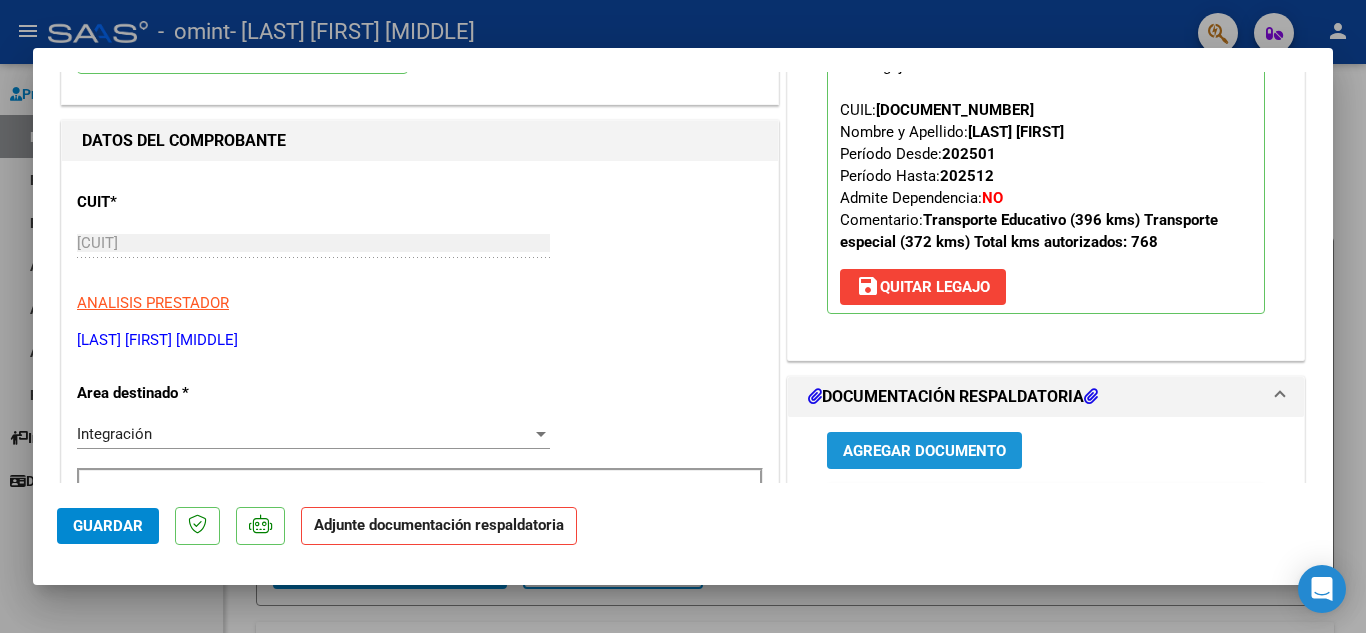 click on "Agregar Documento" at bounding box center (924, 451) 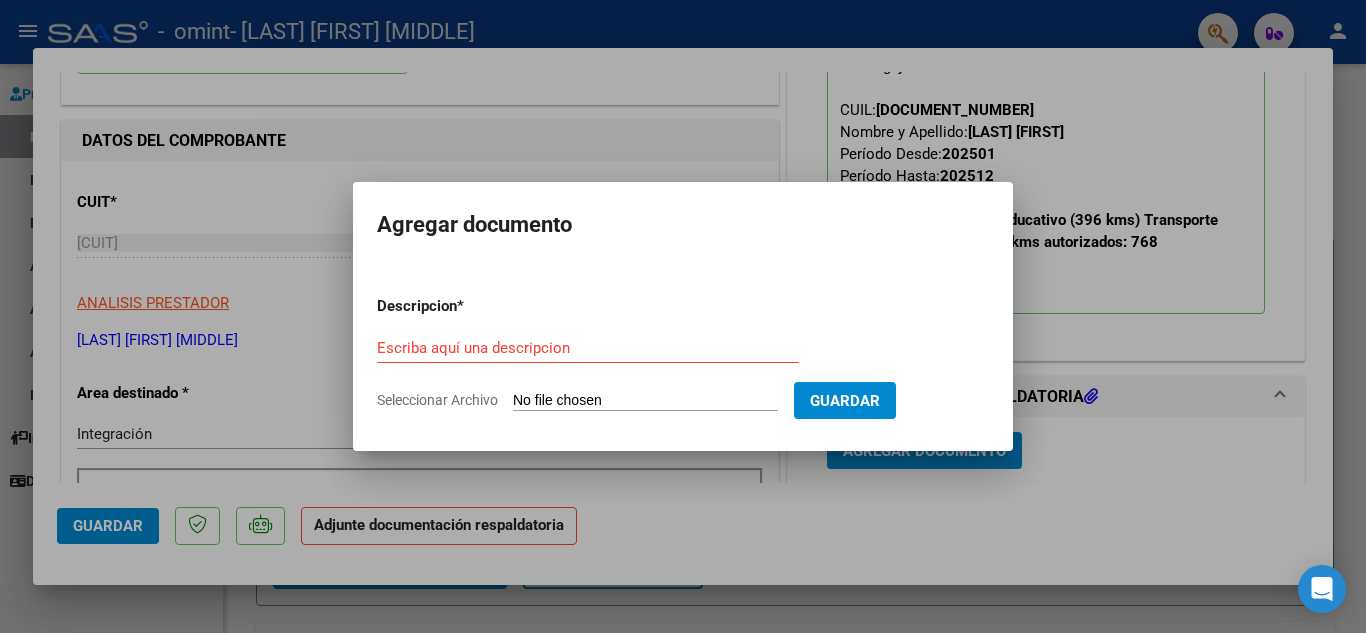 click at bounding box center [683, 316] 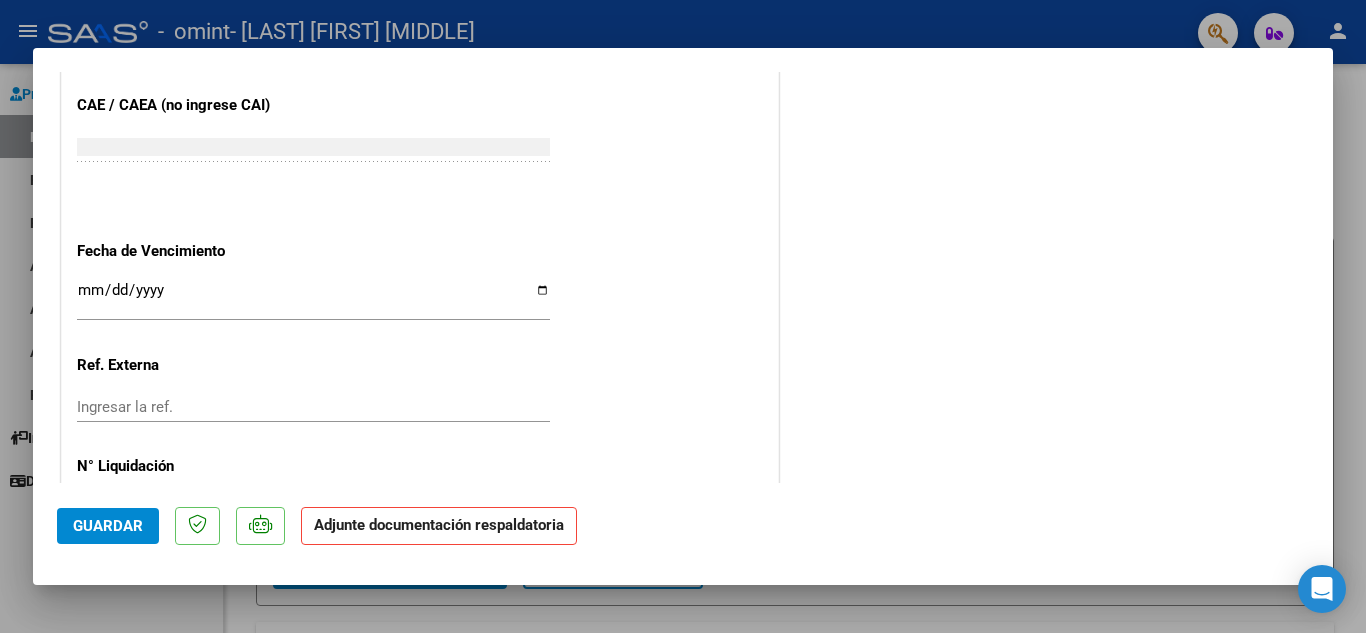 scroll, scrollTop: 1379, scrollLeft: 0, axis: vertical 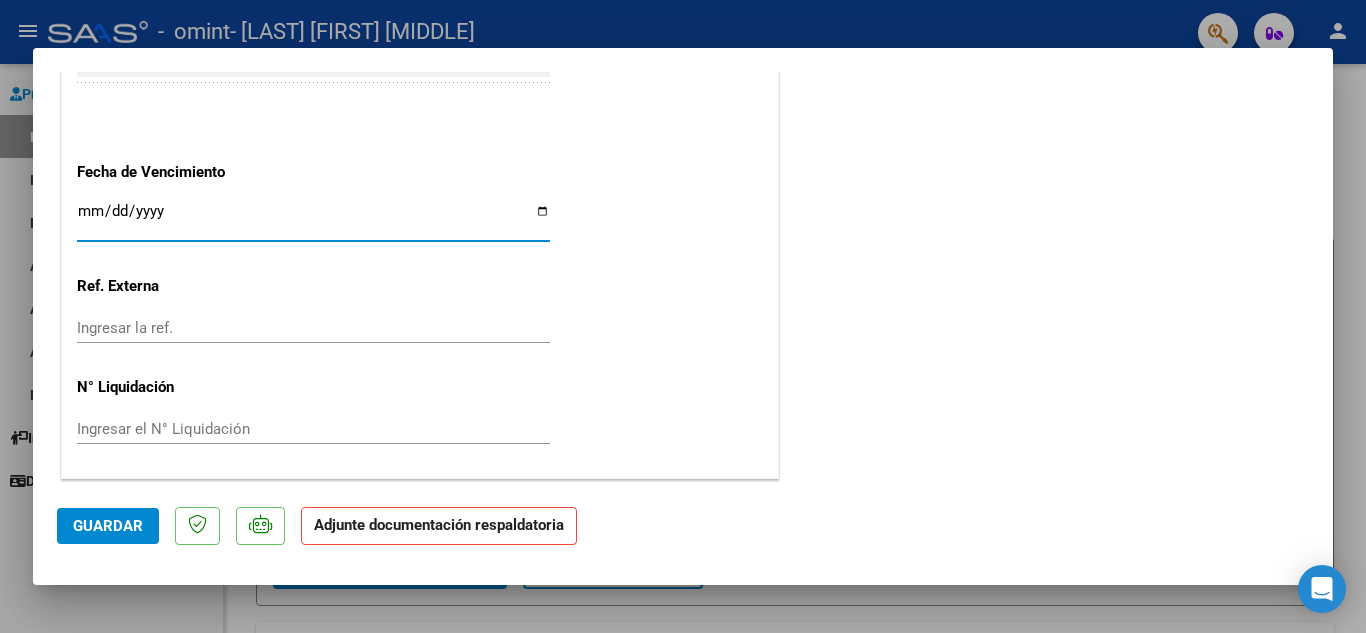 click on "Ingresar la fecha" at bounding box center [313, 219] 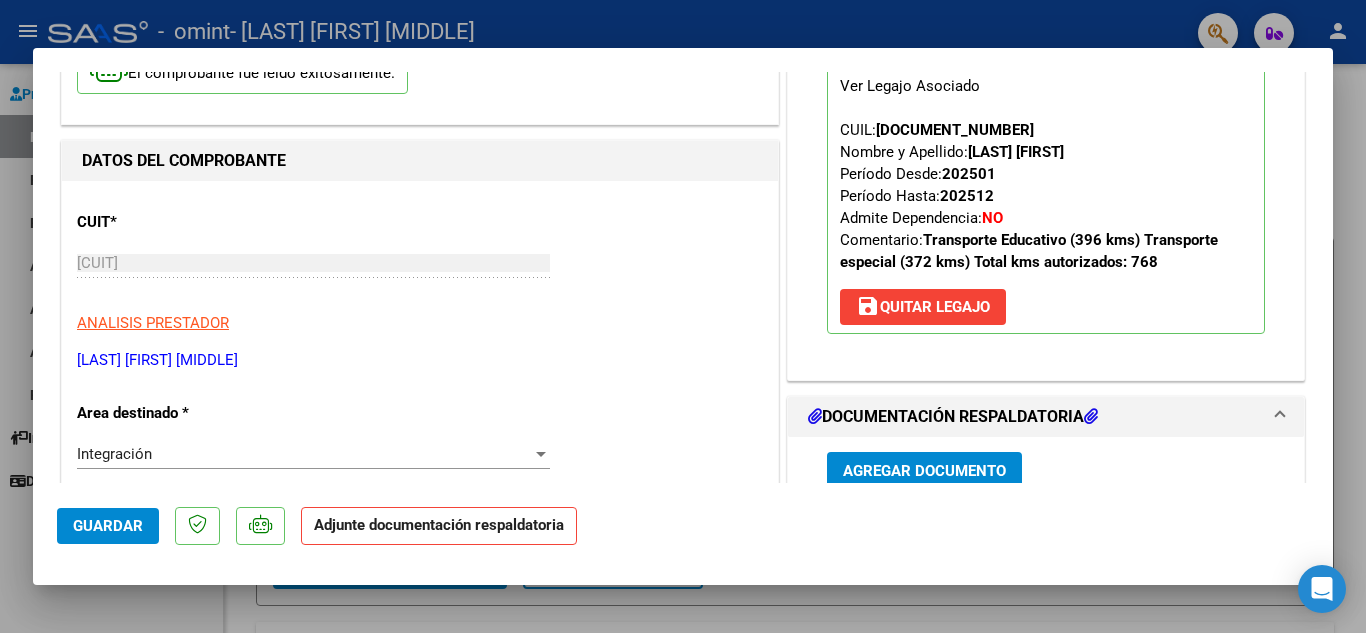 scroll, scrollTop: 179, scrollLeft: 0, axis: vertical 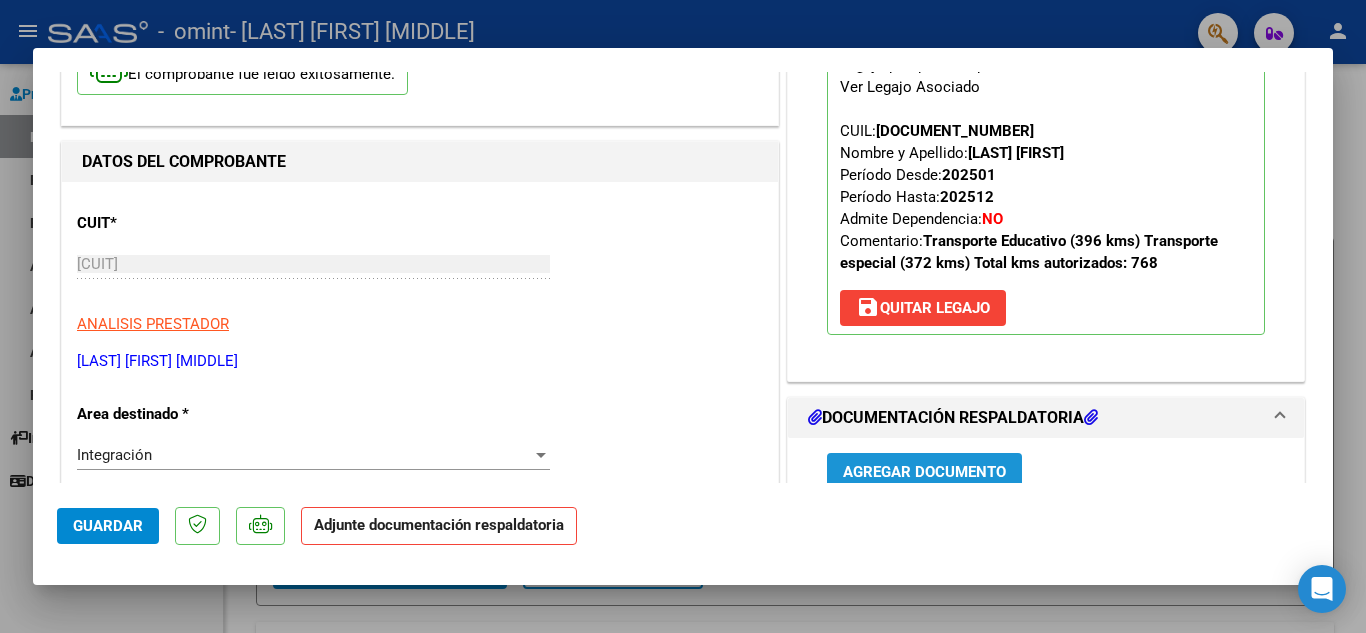 click on "Agregar Documento" at bounding box center [924, 472] 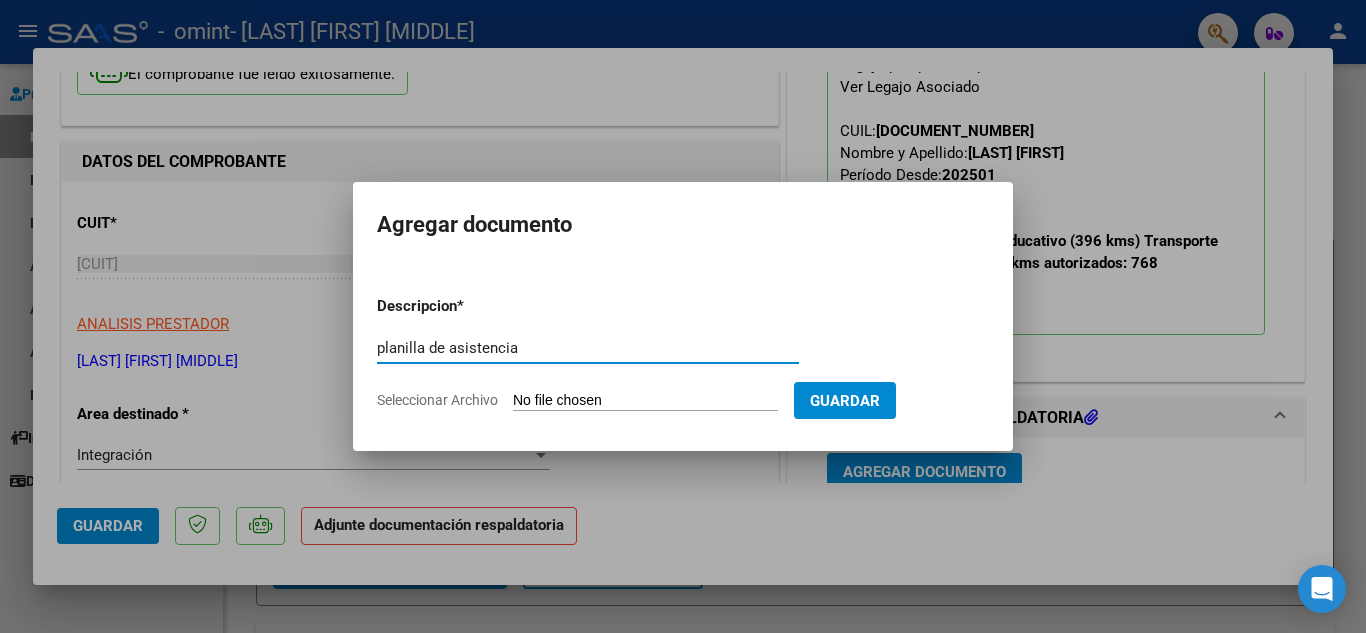 type on "planilla de asistencia" 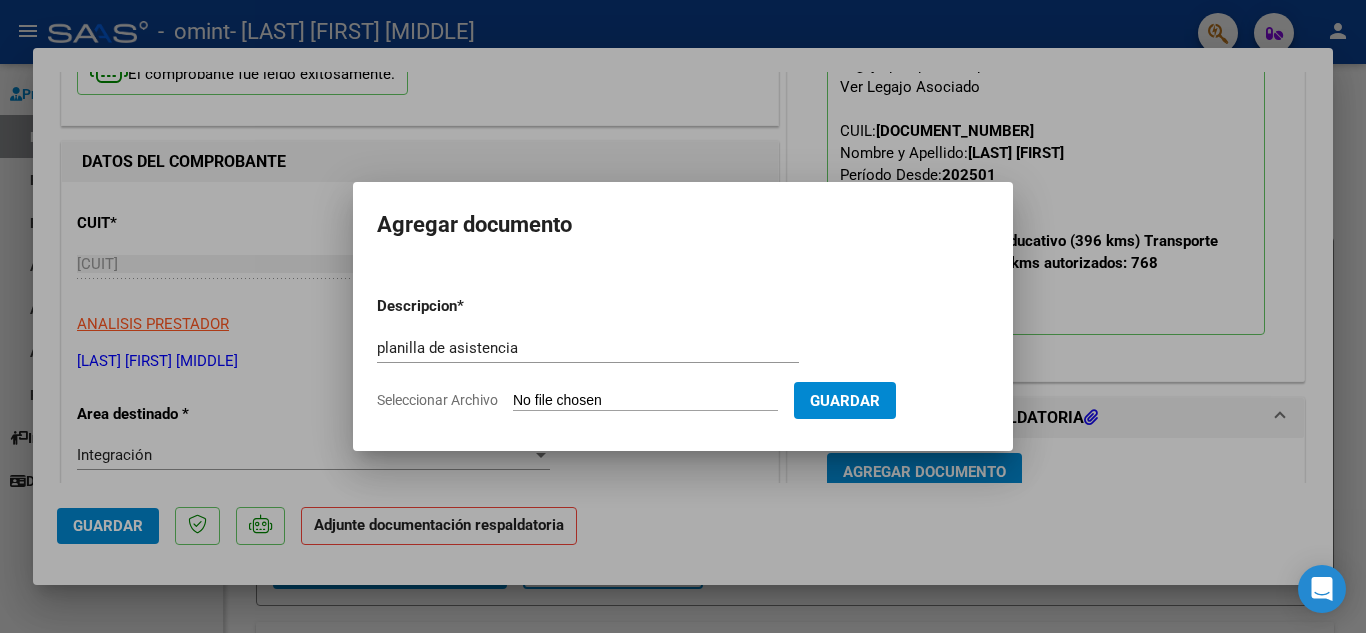 click on "Seleccionar Archivo" at bounding box center [645, 401] 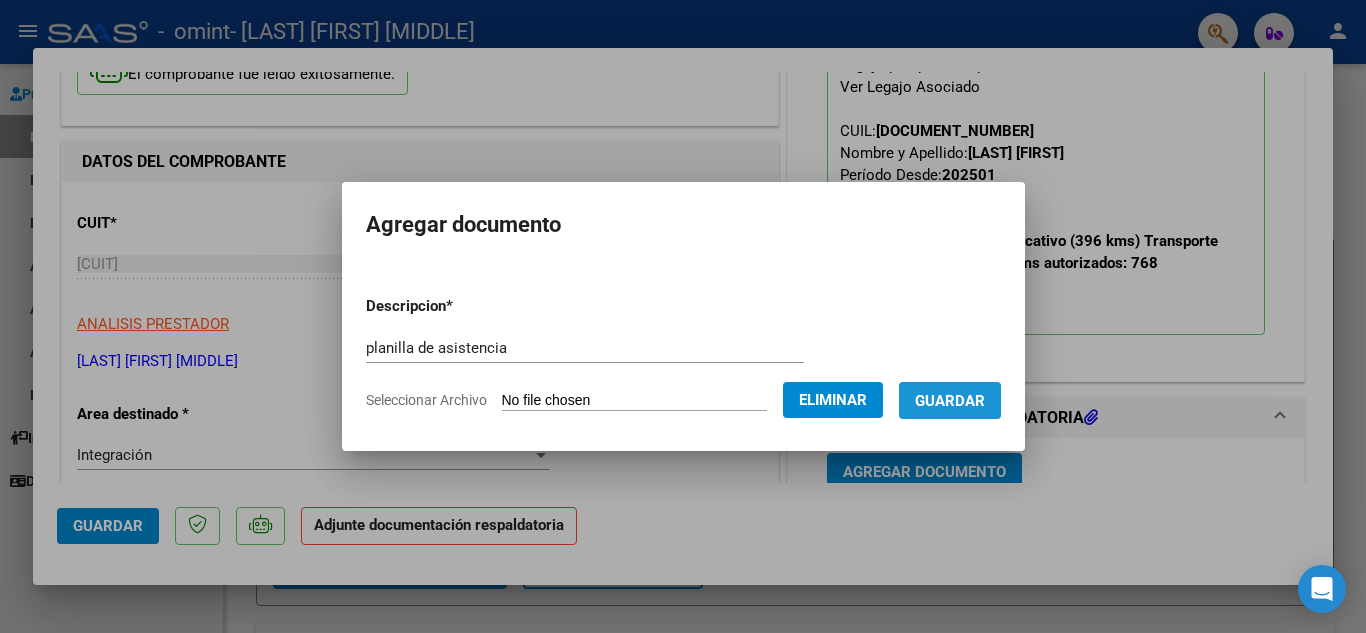 click on "Guardar" at bounding box center [950, 401] 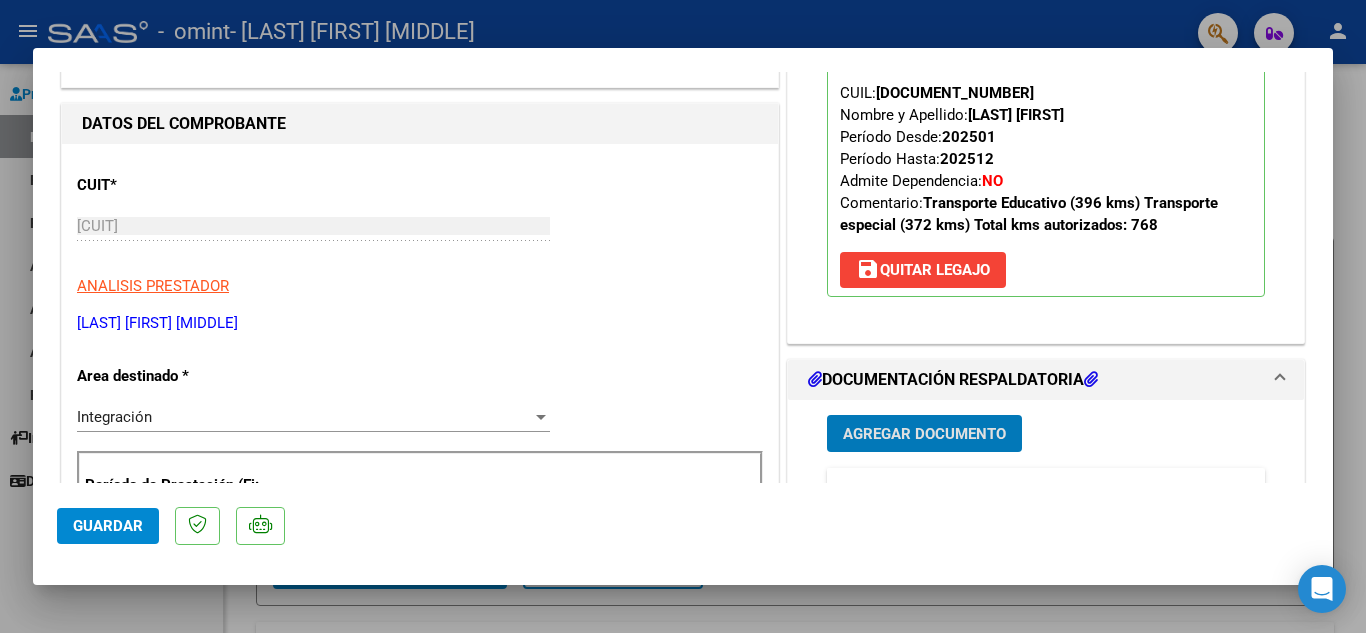 scroll, scrollTop: 300, scrollLeft: 0, axis: vertical 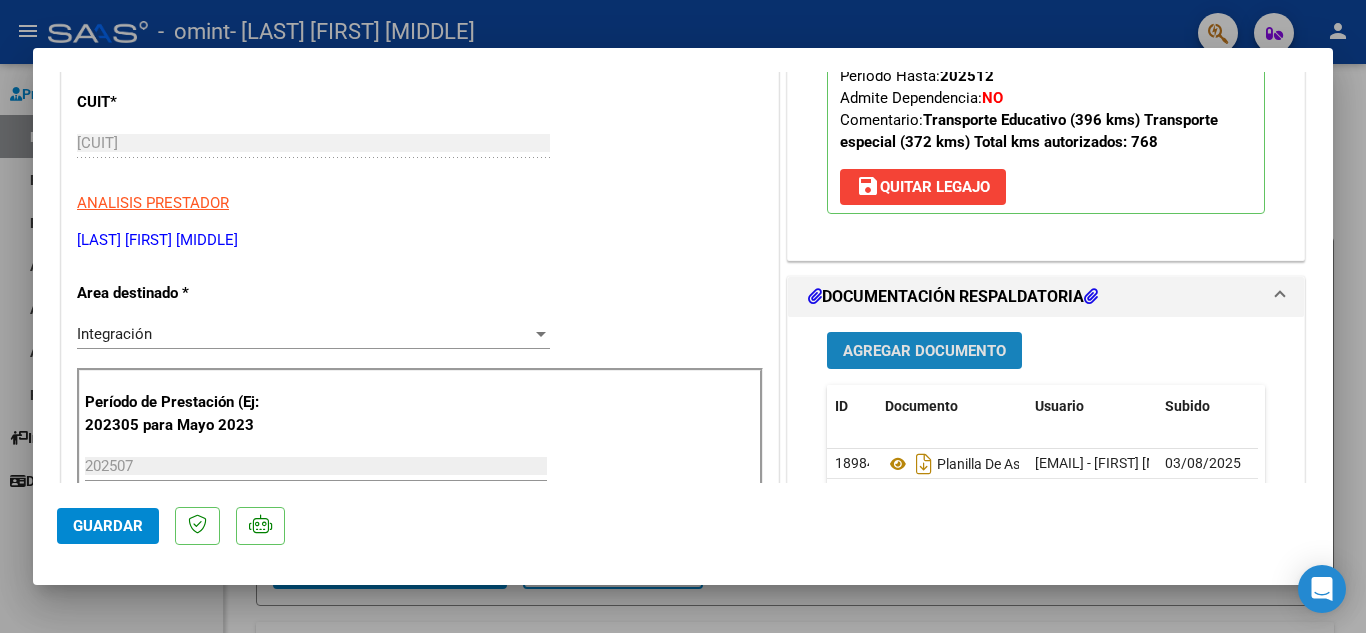 click on "Agregar Documento" at bounding box center (924, 350) 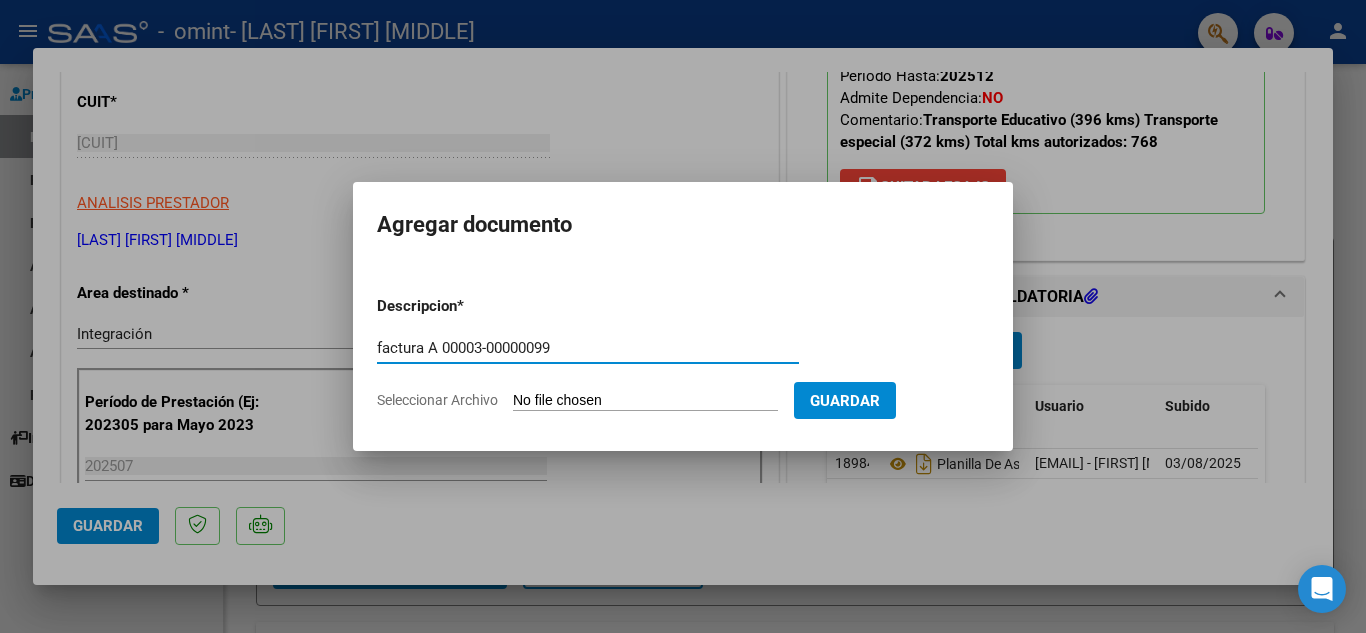 type on "factura A 00003-00000099" 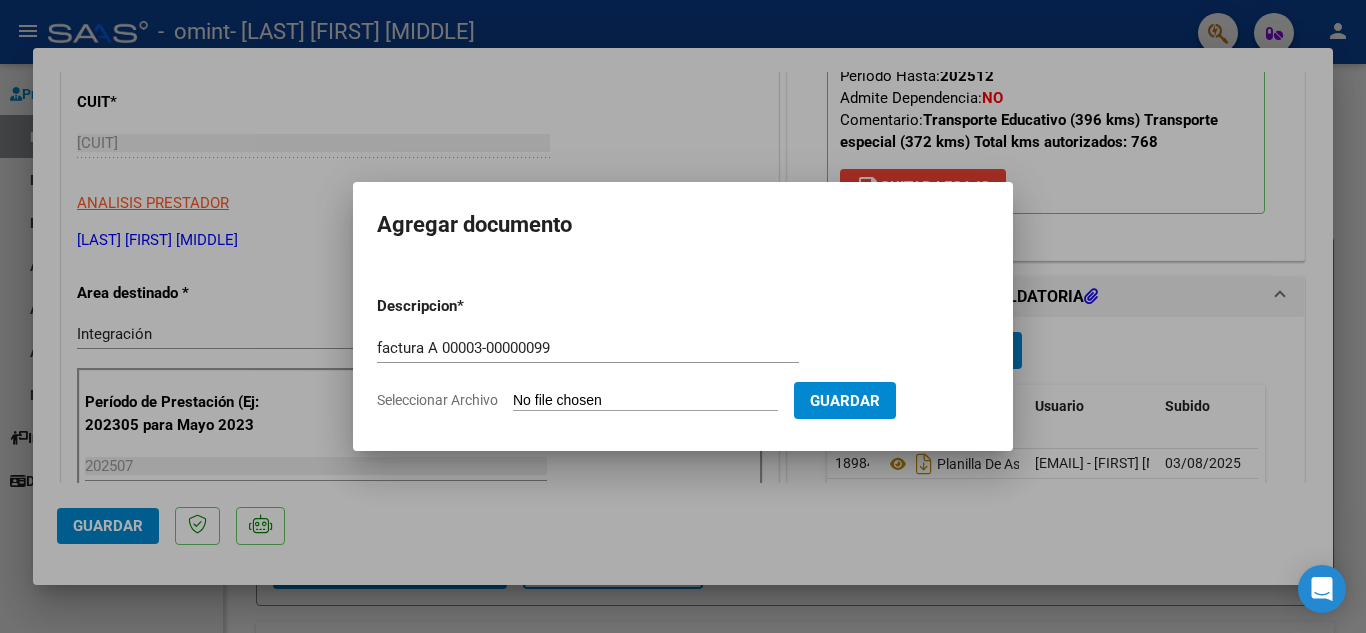 click on "Seleccionar Archivo" at bounding box center (645, 401) 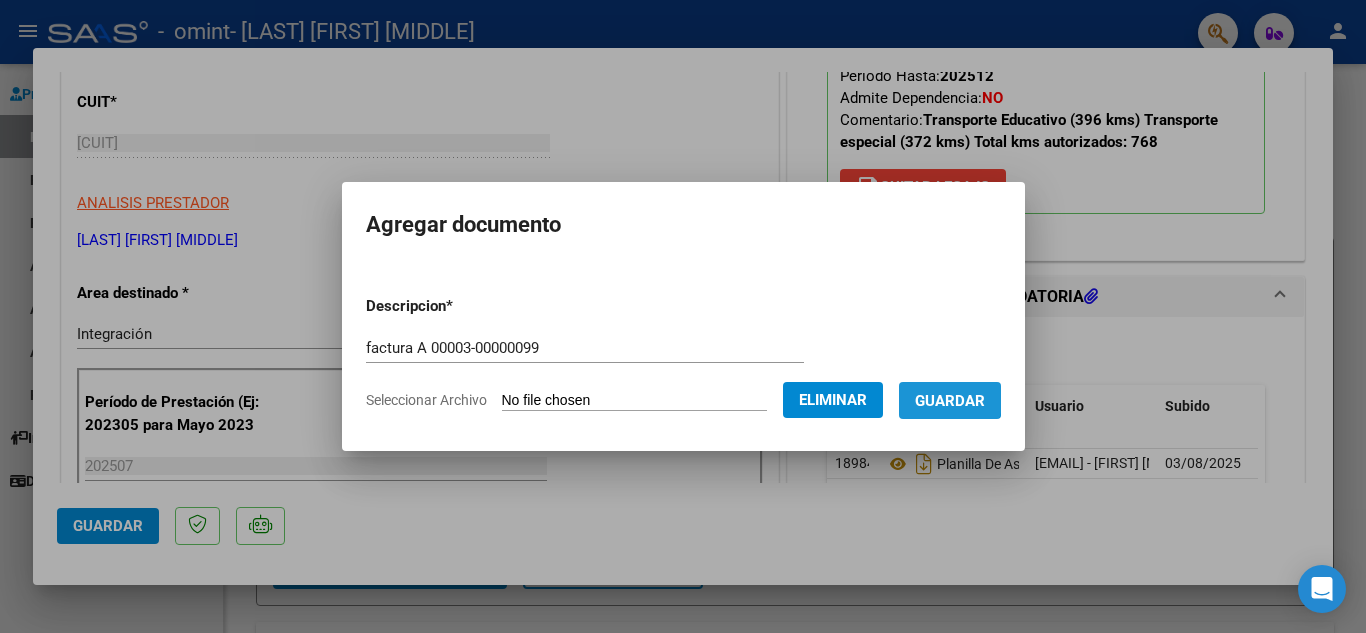 click on "Guardar" at bounding box center (950, 401) 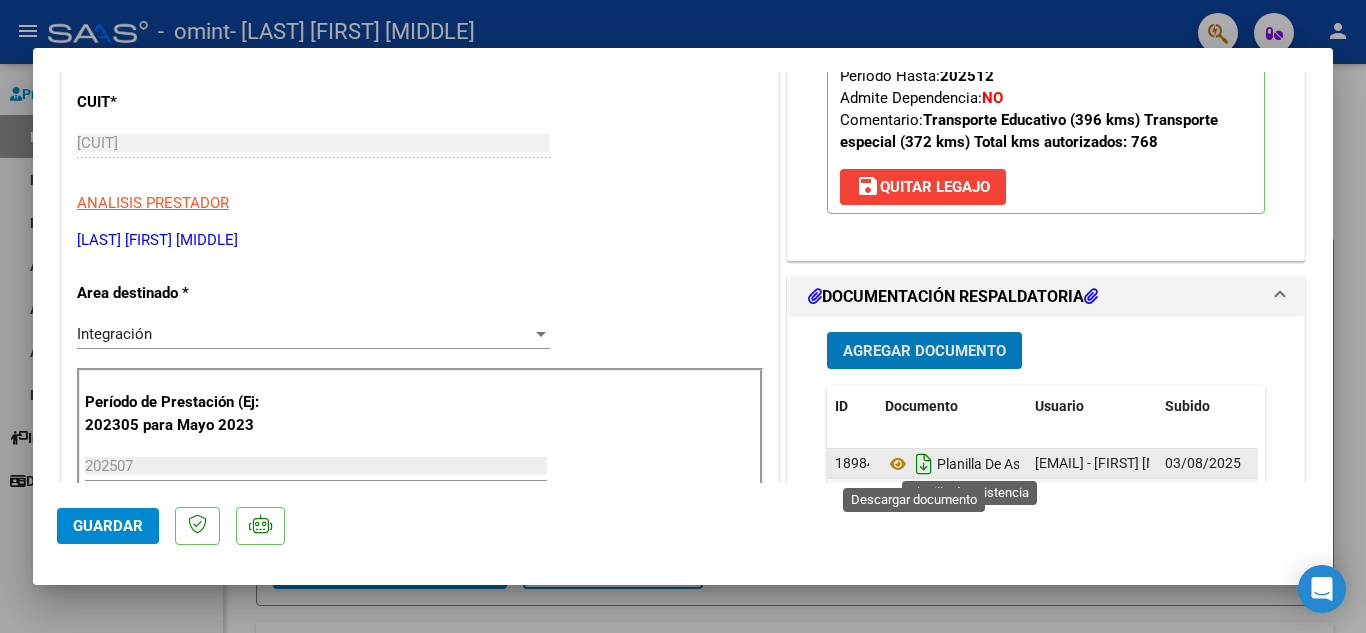 click 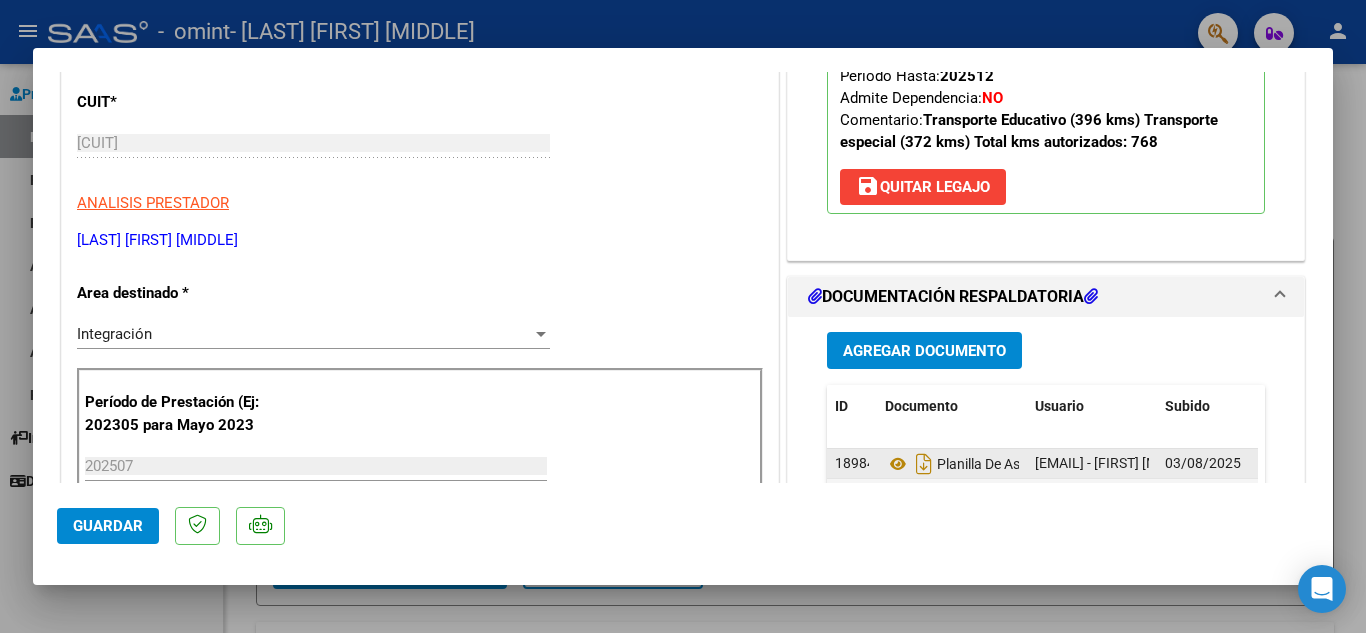 scroll, scrollTop: 340, scrollLeft: 0, axis: vertical 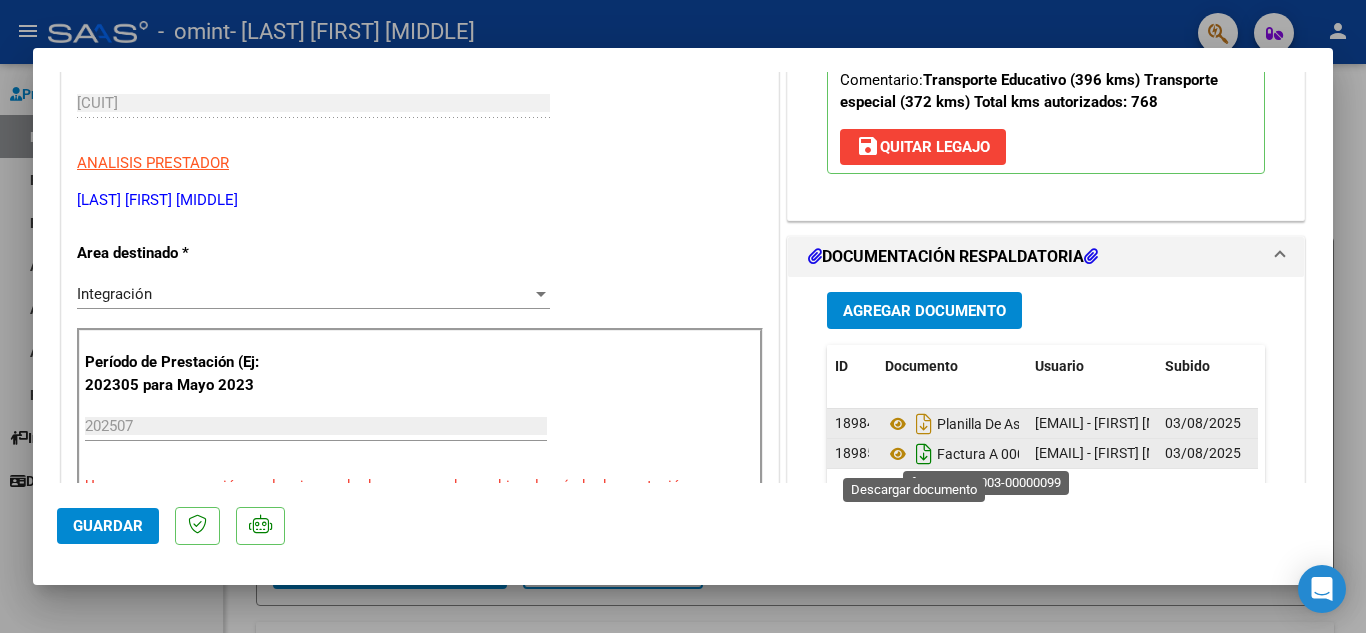 click 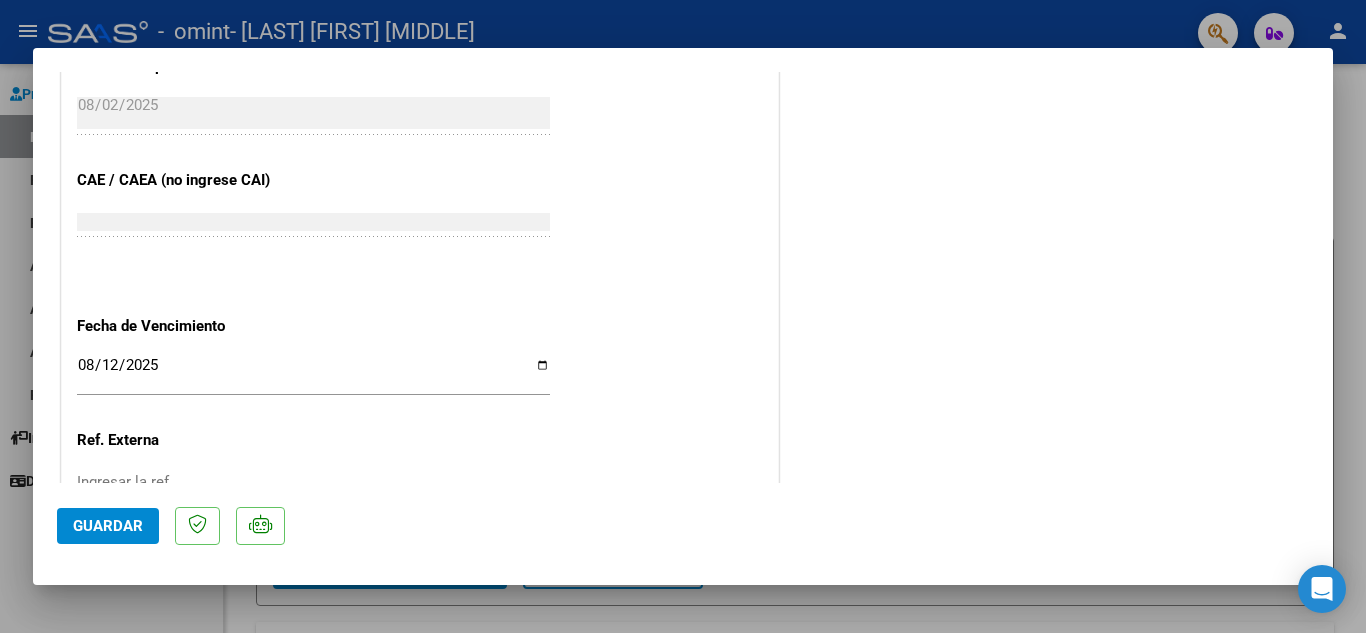 scroll, scrollTop: 1379, scrollLeft: 0, axis: vertical 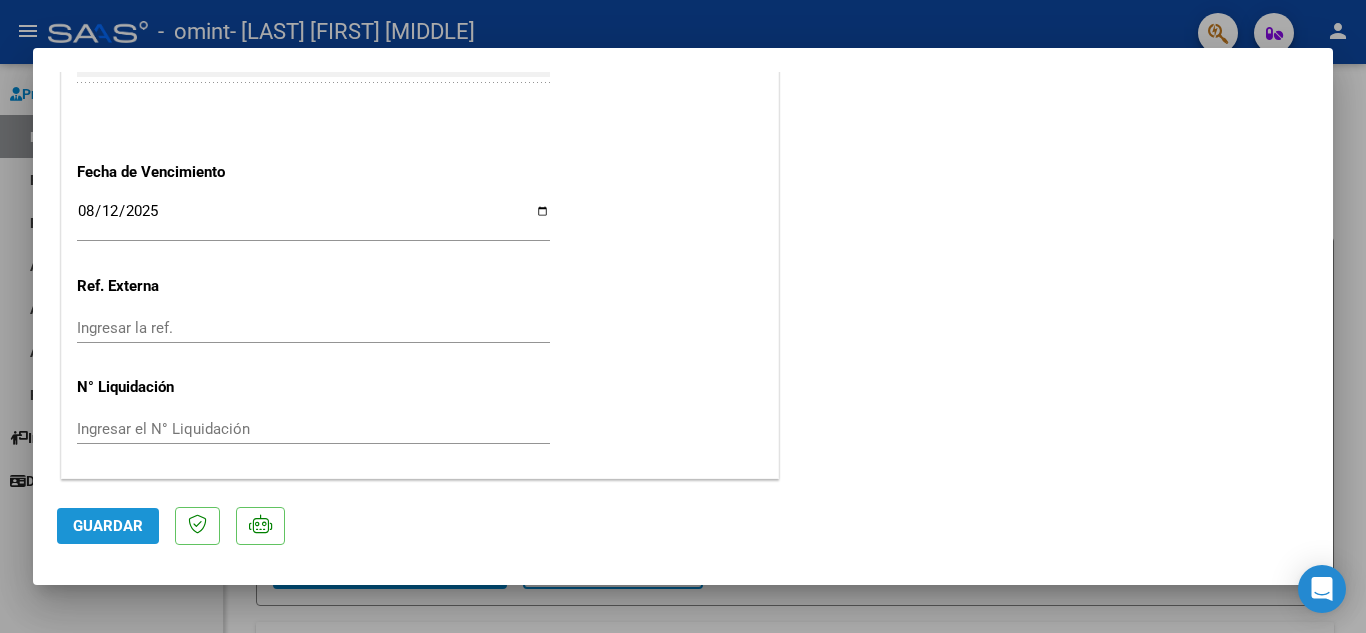 click on "Guardar" 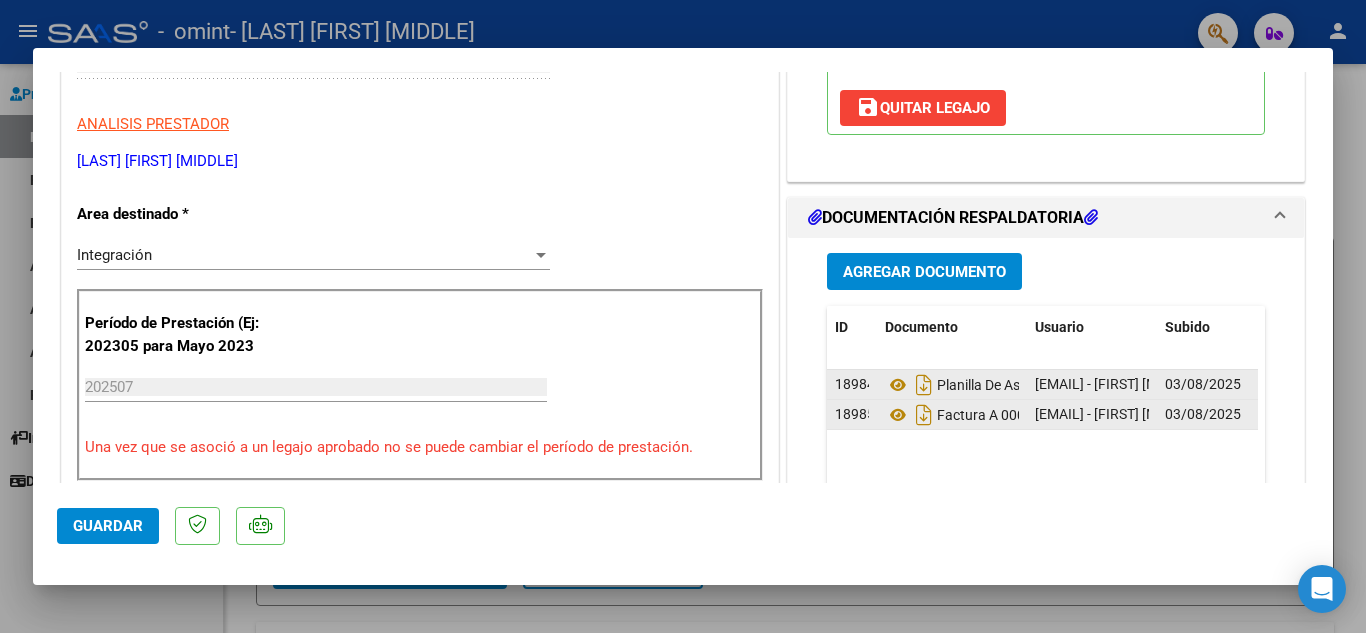 scroll, scrollTop: 0, scrollLeft: 0, axis: both 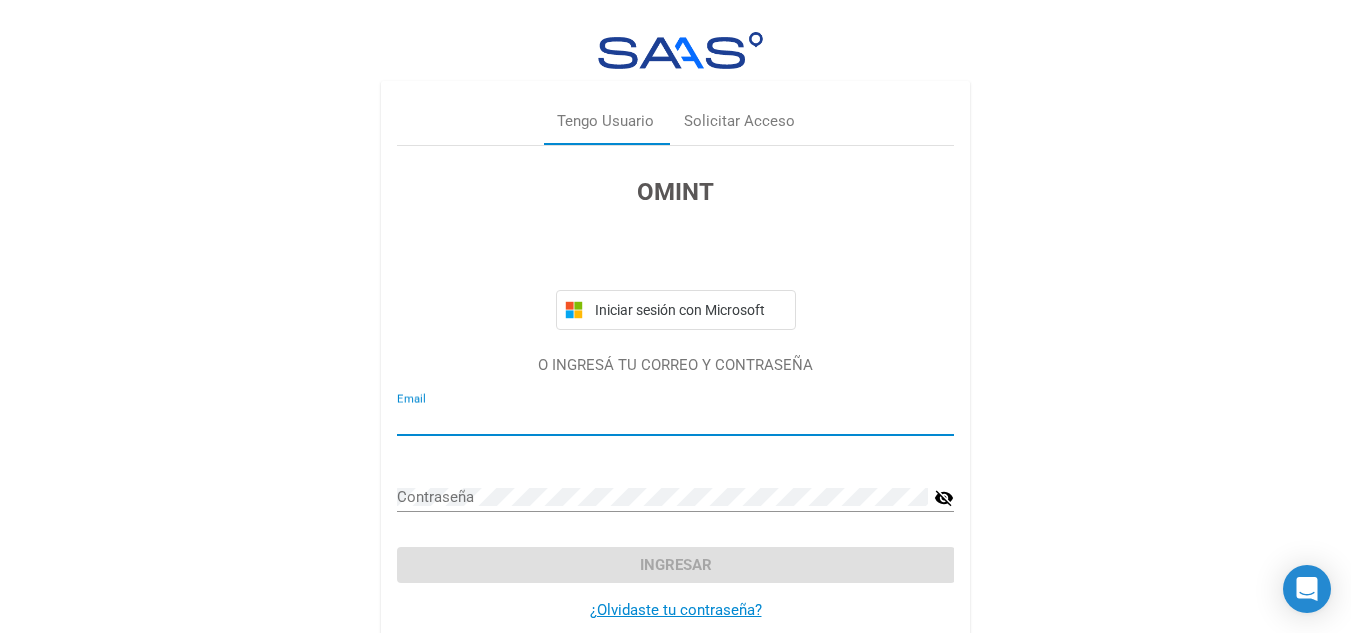 type on "[EMAIL] -   [FIRST] [MIDDLE] [LAST]" 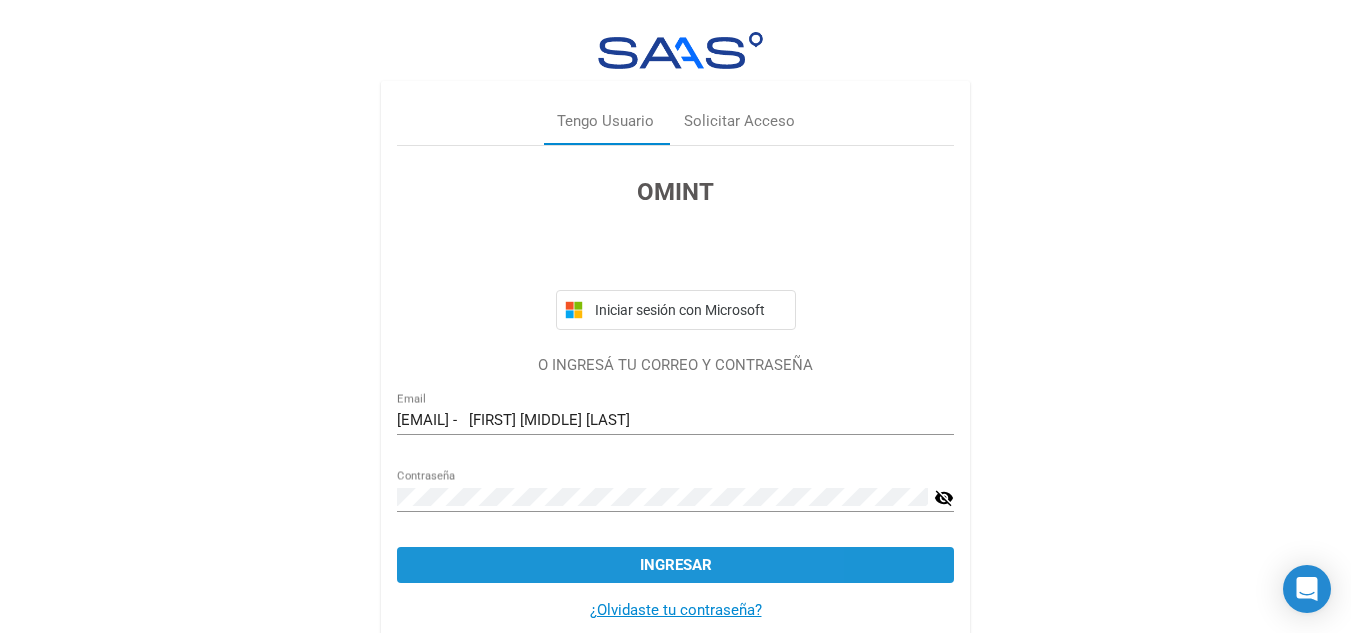 click on "Ingresar" at bounding box center (676, 565) 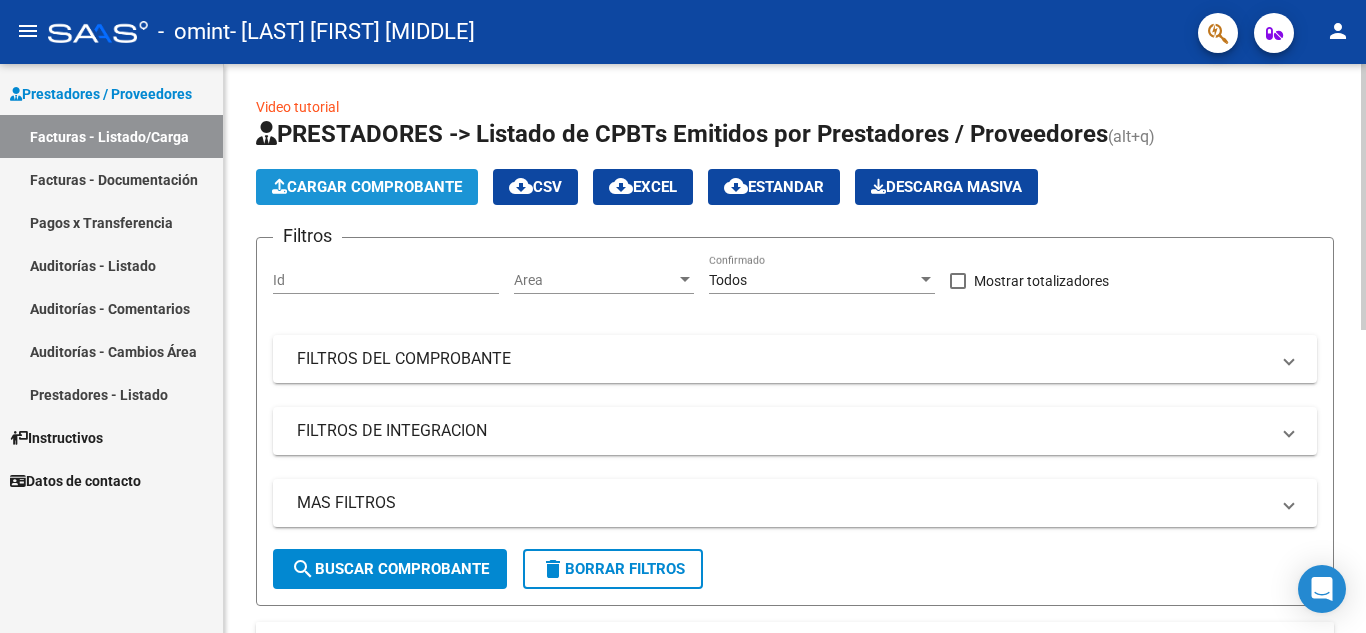 click on "Cargar Comprobante" 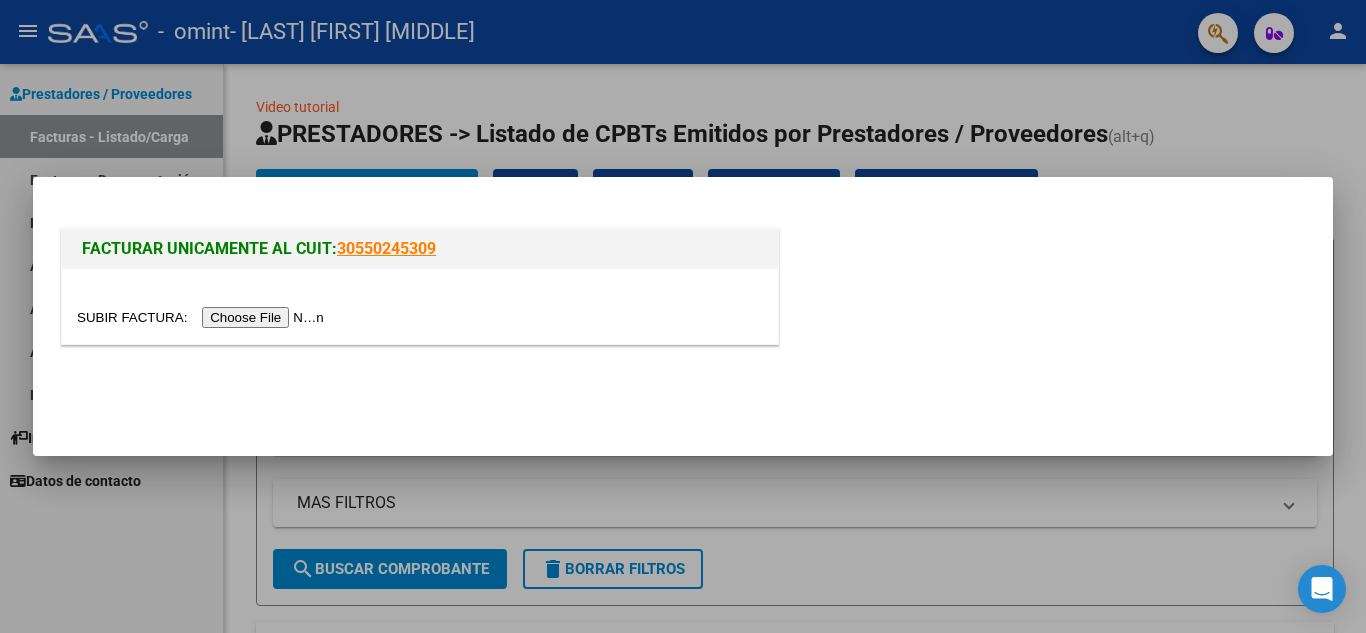 click at bounding box center (203, 317) 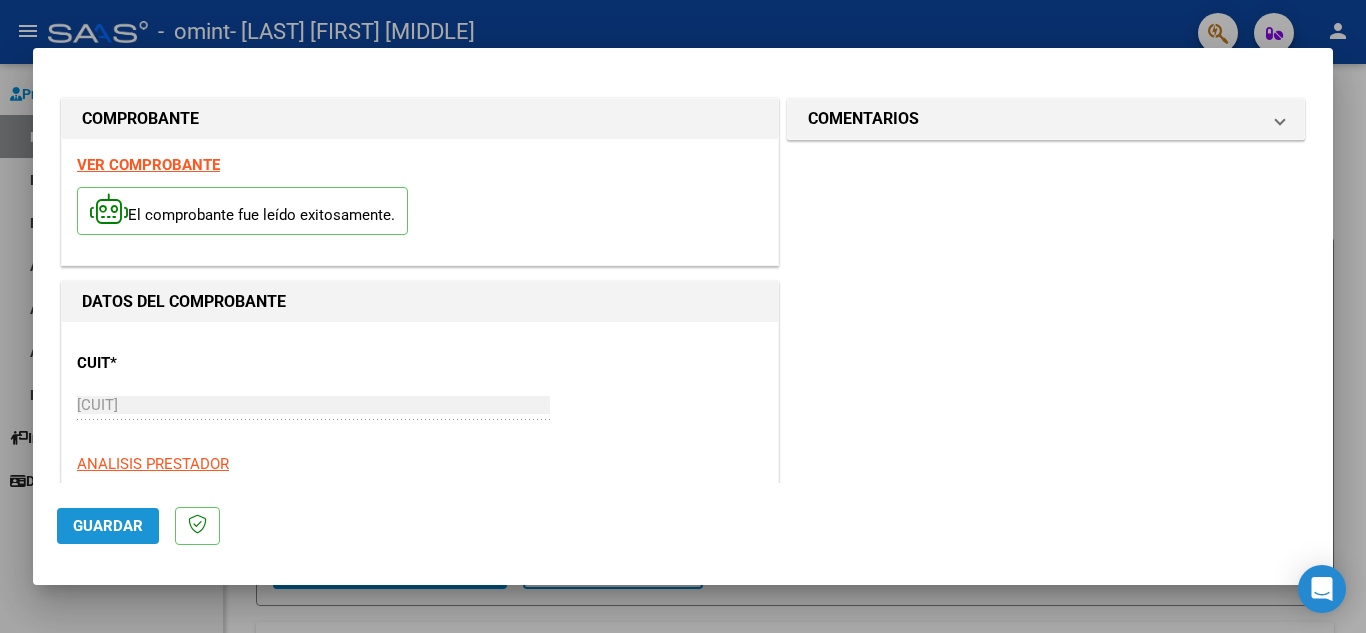 click on "Guardar" 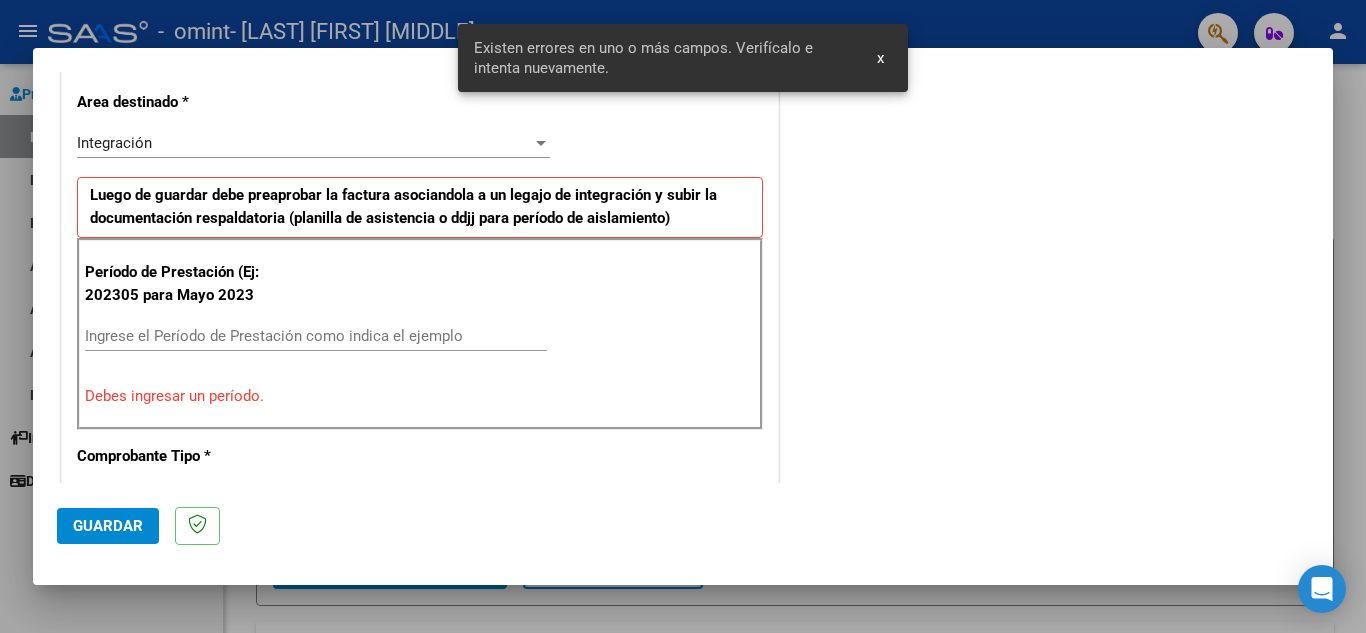 scroll, scrollTop: 453, scrollLeft: 0, axis: vertical 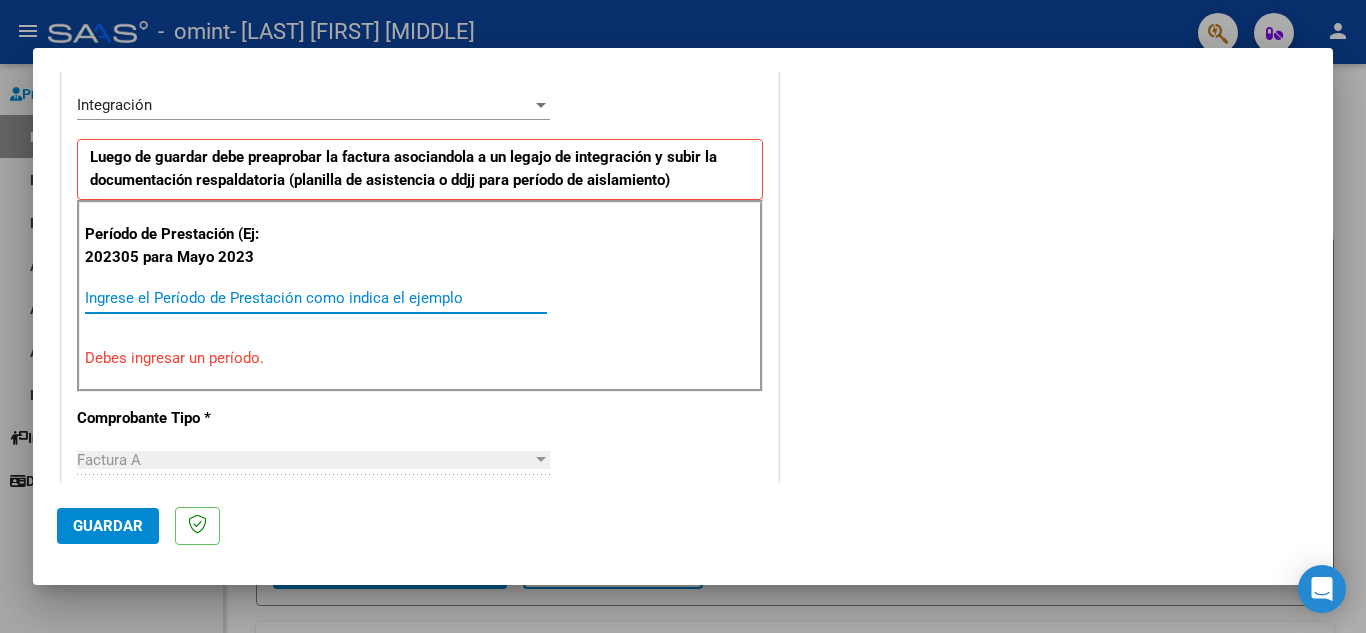 click on "Ingrese el Período de Prestación como indica el ejemplo" at bounding box center [316, 298] 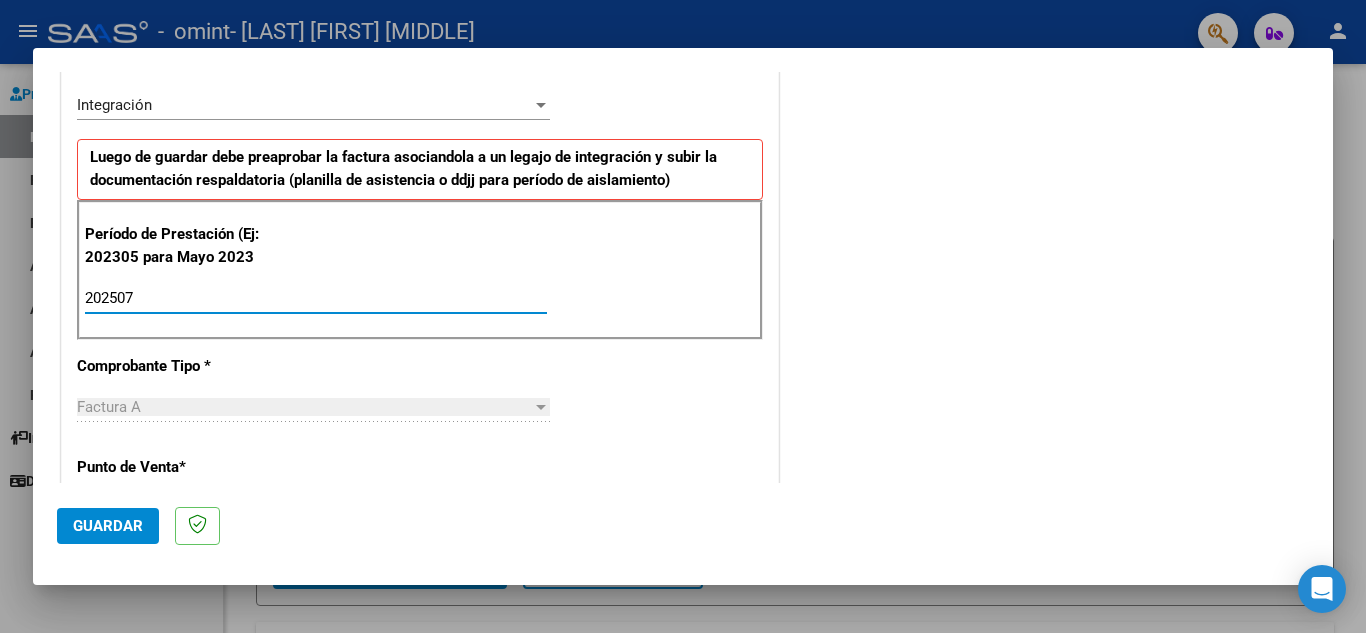 type on "202507" 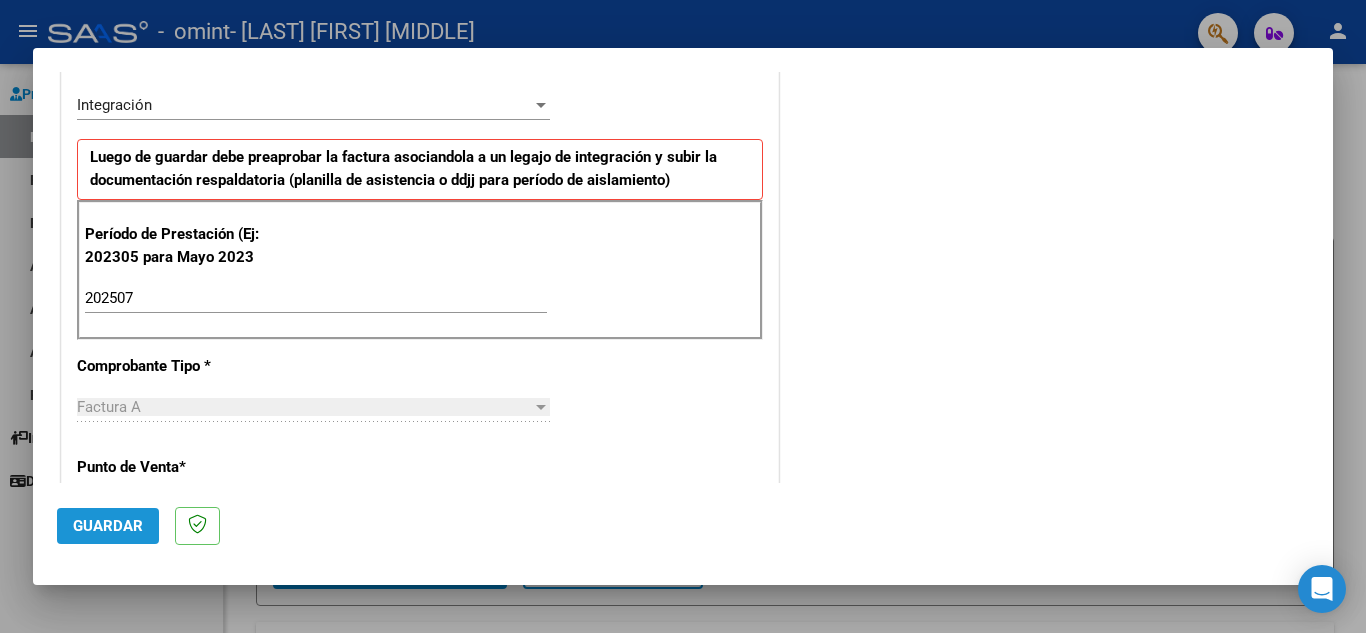 click on "Guardar" 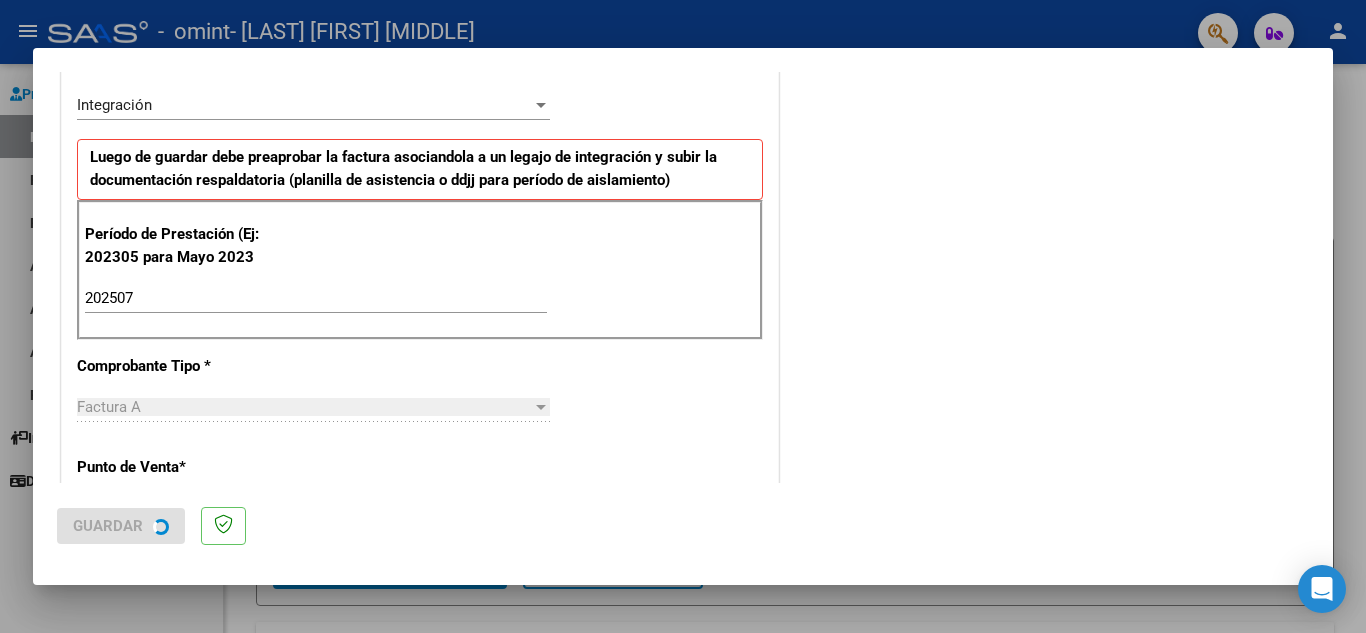 scroll, scrollTop: 0, scrollLeft: 0, axis: both 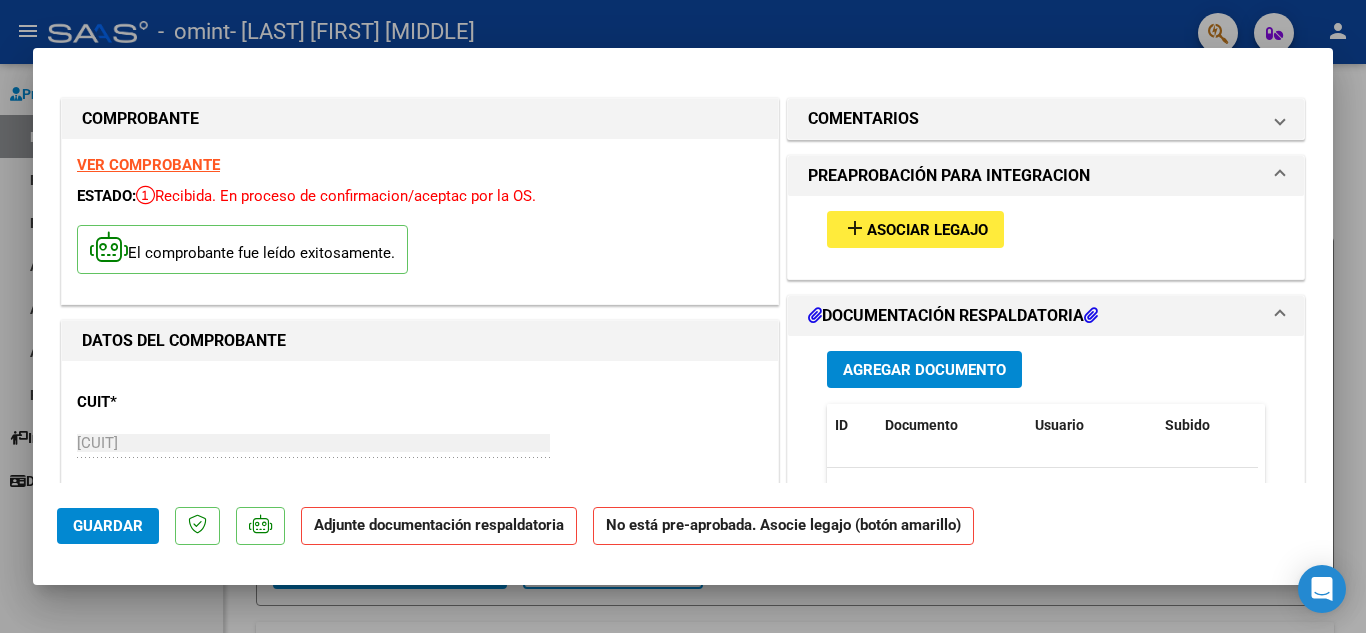 click on "Asociar Legajo" at bounding box center [927, 230] 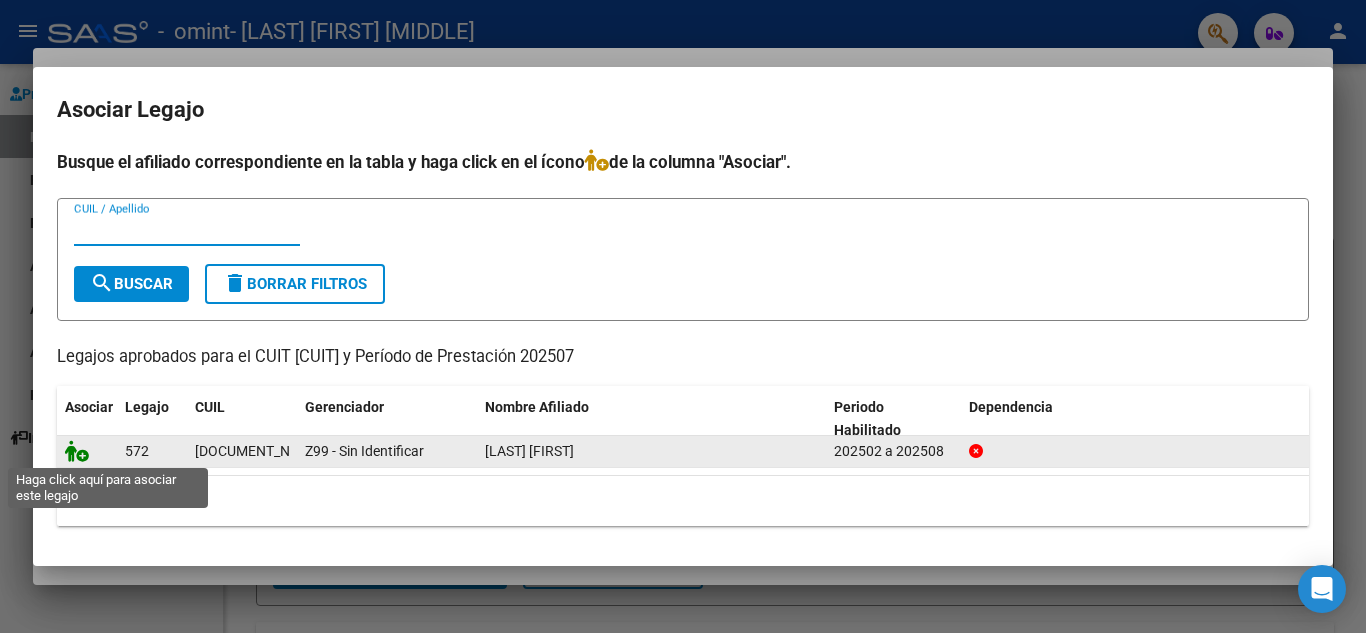 click 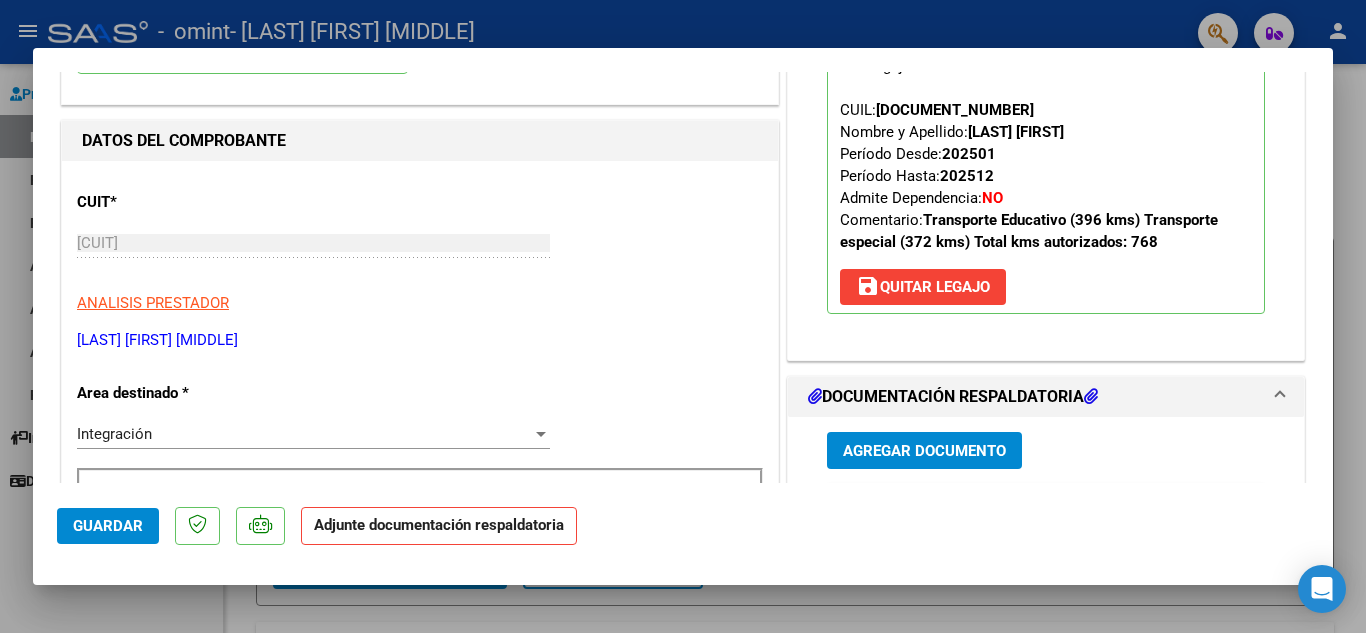 scroll, scrollTop: 300, scrollLeft: 0, axis: vertical 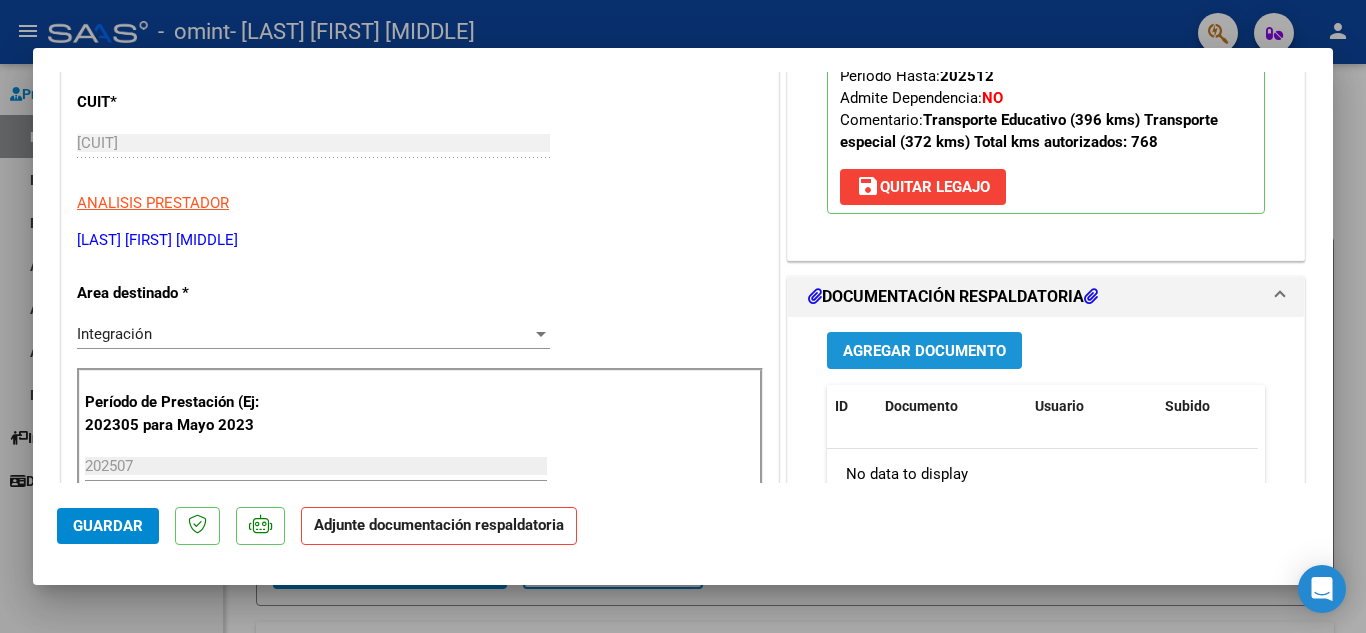 click on "Agregar Documento" at bounding box center (924, 350) 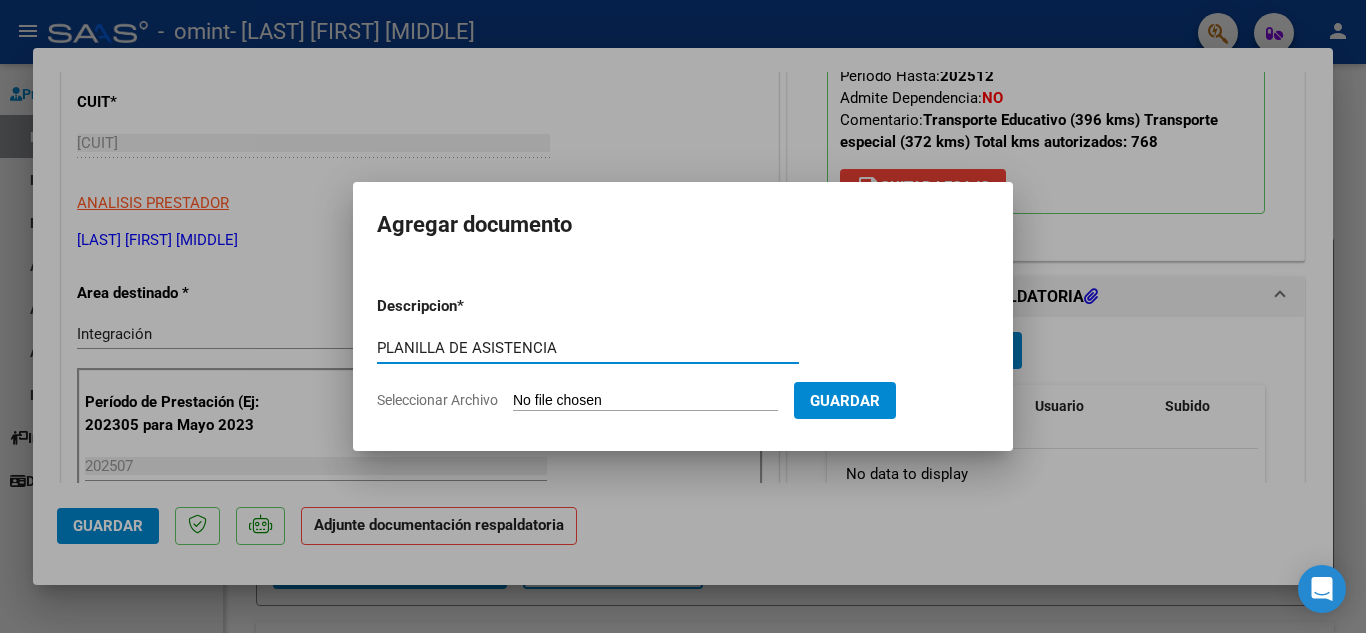 type on "PLANILLA DE ASISTENCIA" 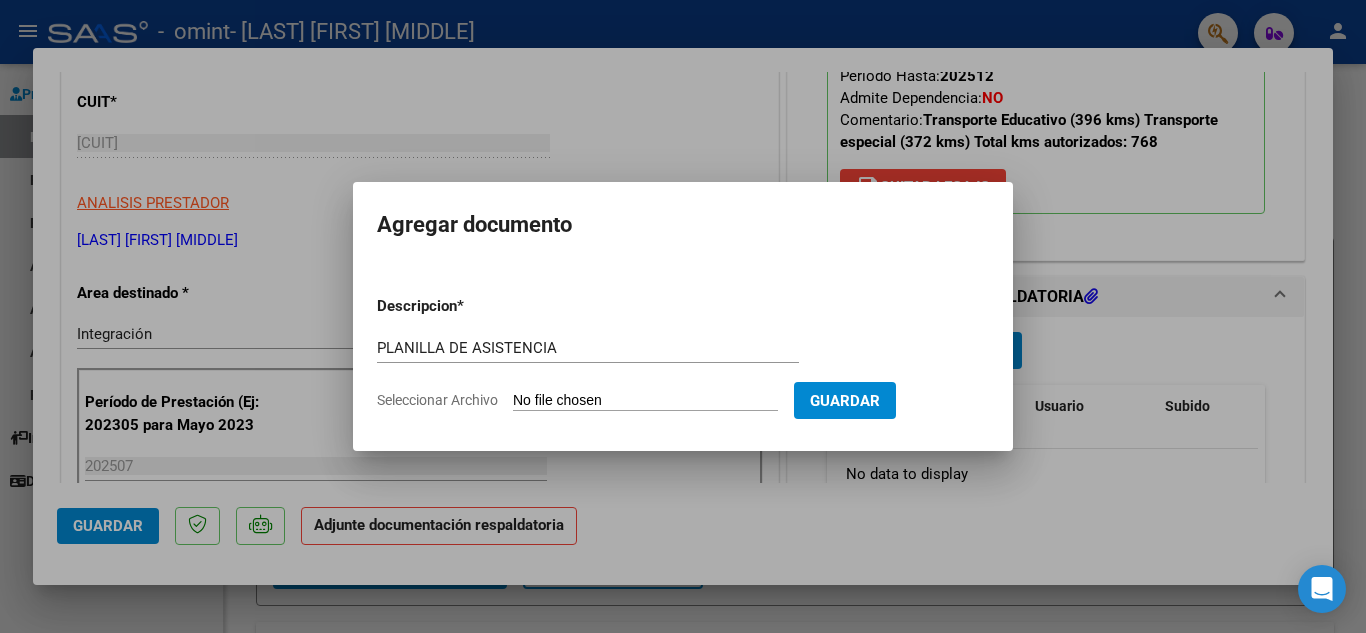 click on "Seleccionar Archivo" at bounding box center [645, 401] 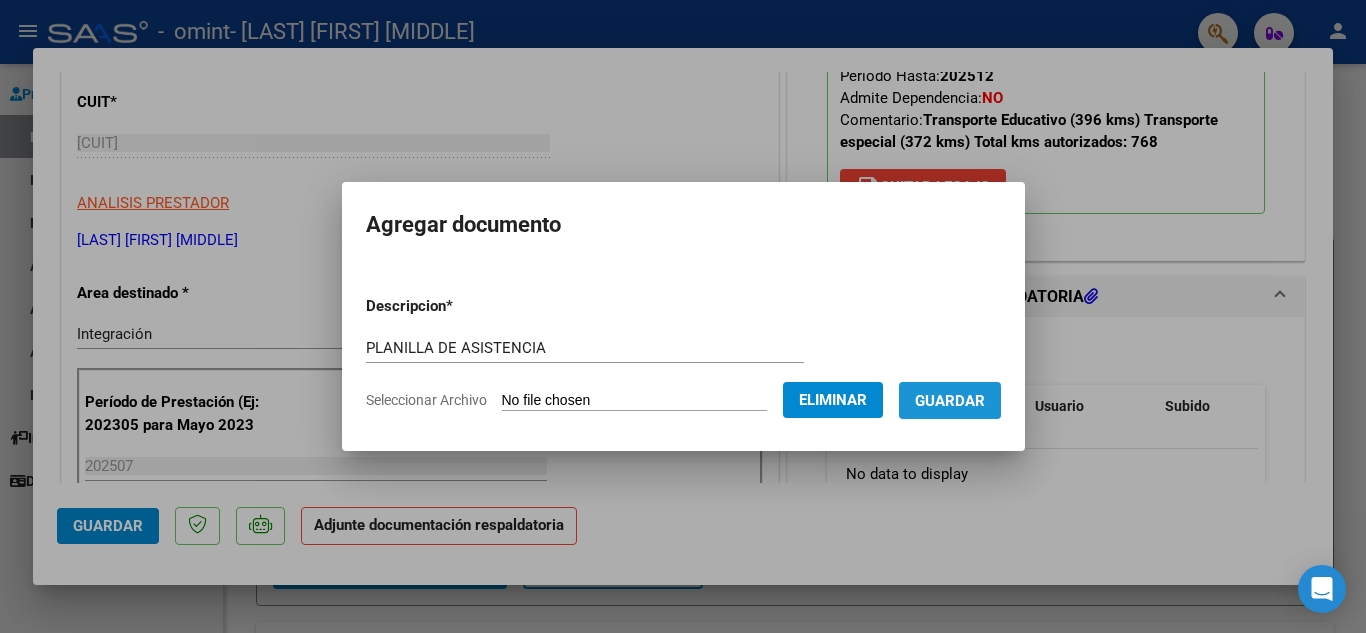 click on "Guardar" at bounding box center [950, 401] 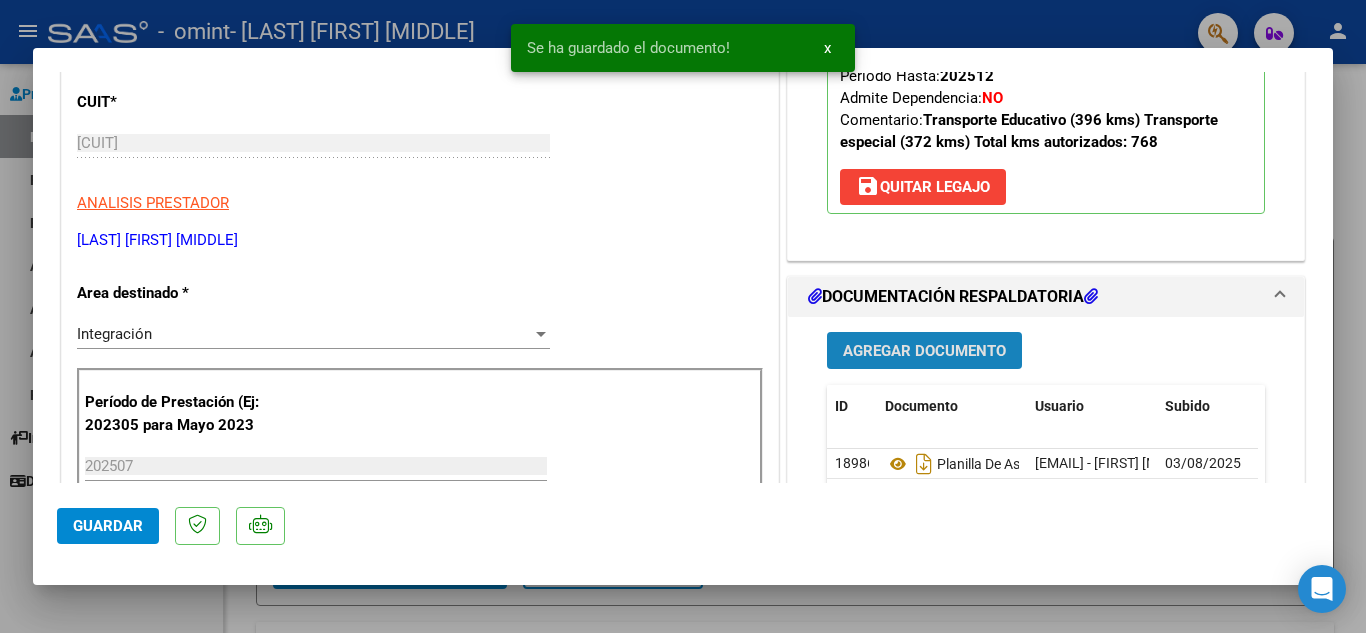 click on "Agregar Documento" at bounding box center (924, 351) 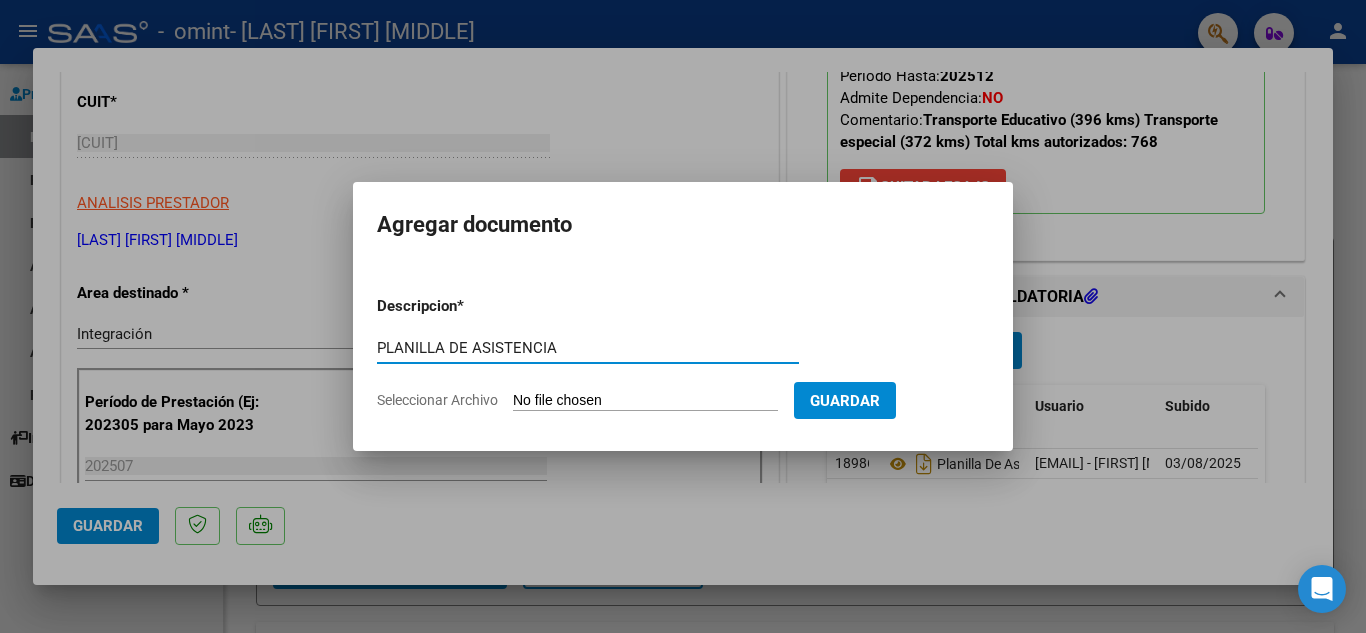 type on "PLANILLA DE ASISTENCIA" 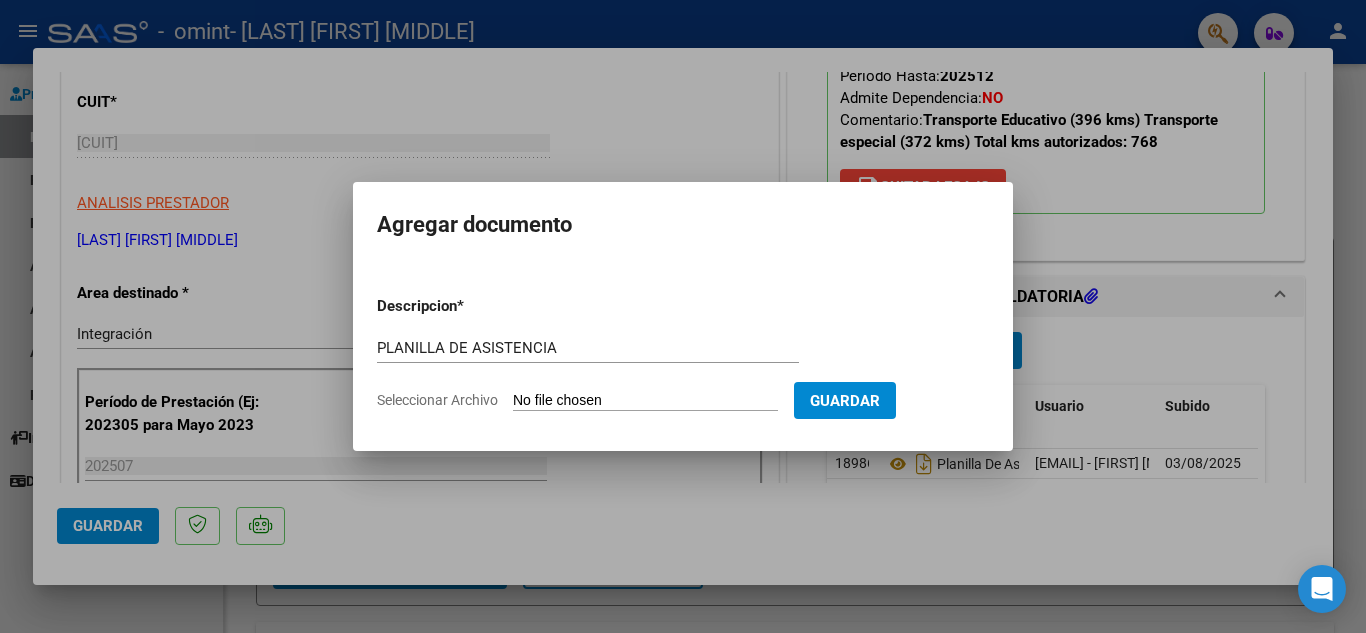 type on "C:\fakepath\Documento 15-2.pdf" 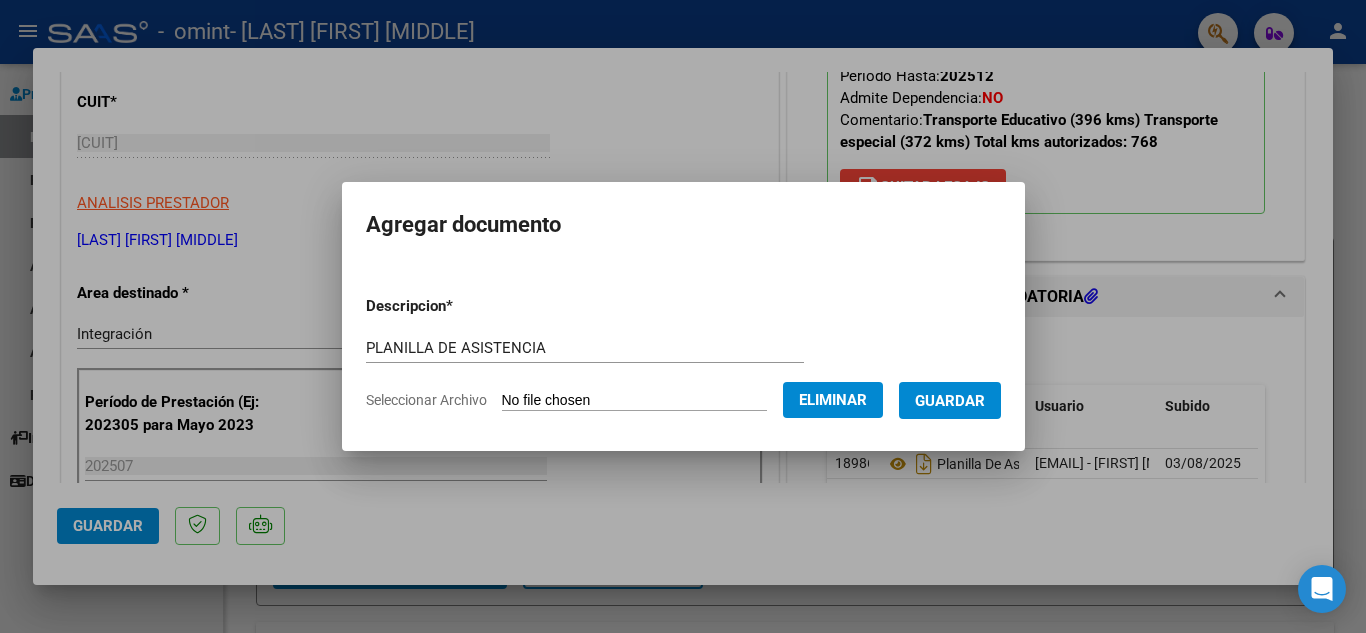 click on "Guardar" at bounding box center (950, 401) 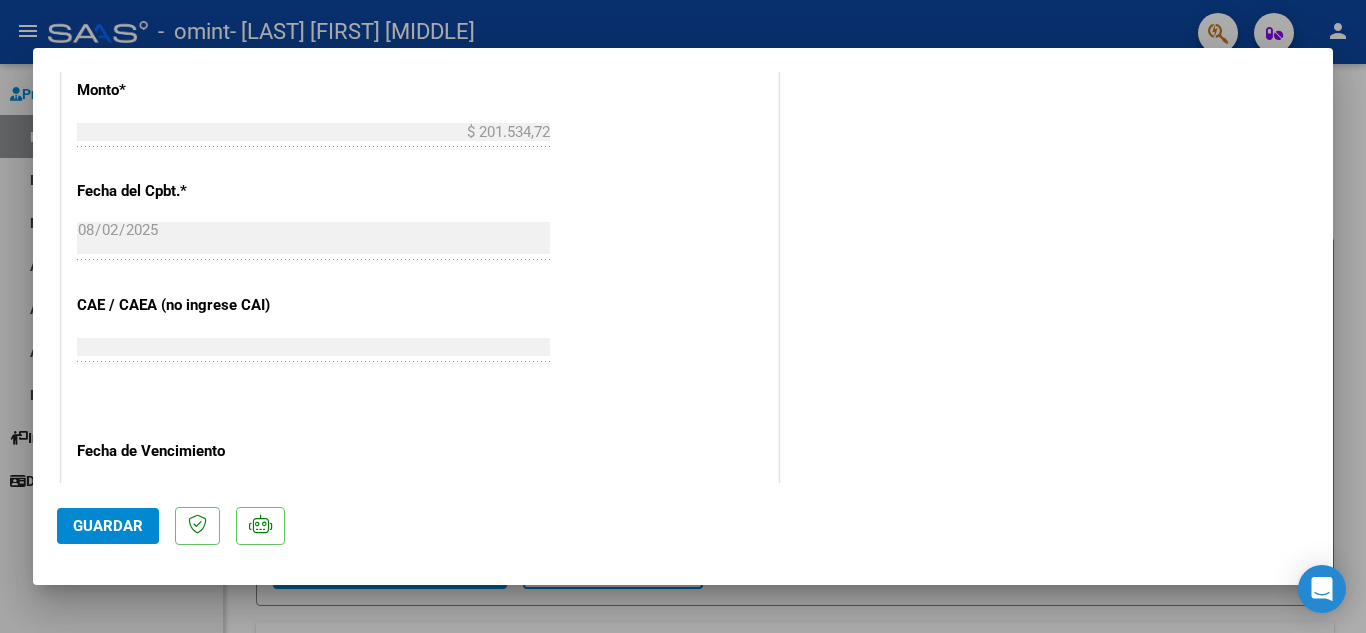 scroll, scrollTop: 1200, scrollLeft: 0, axis: vertical 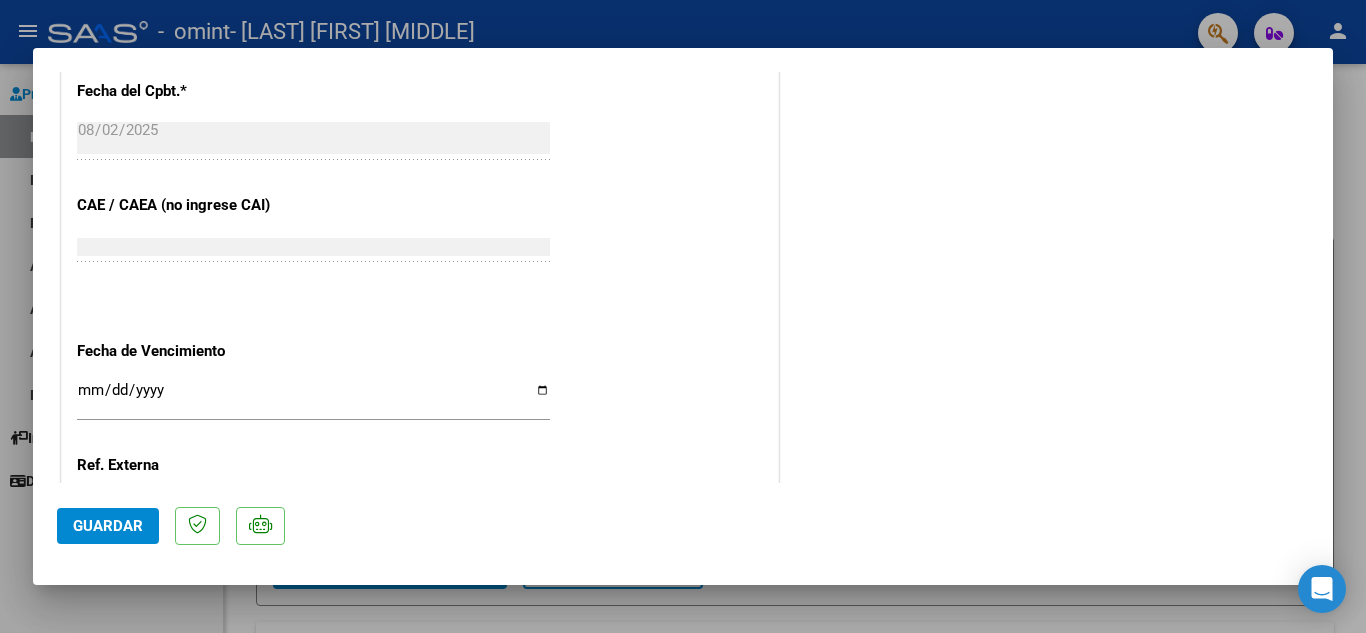 click on "Ingresar la fecha" 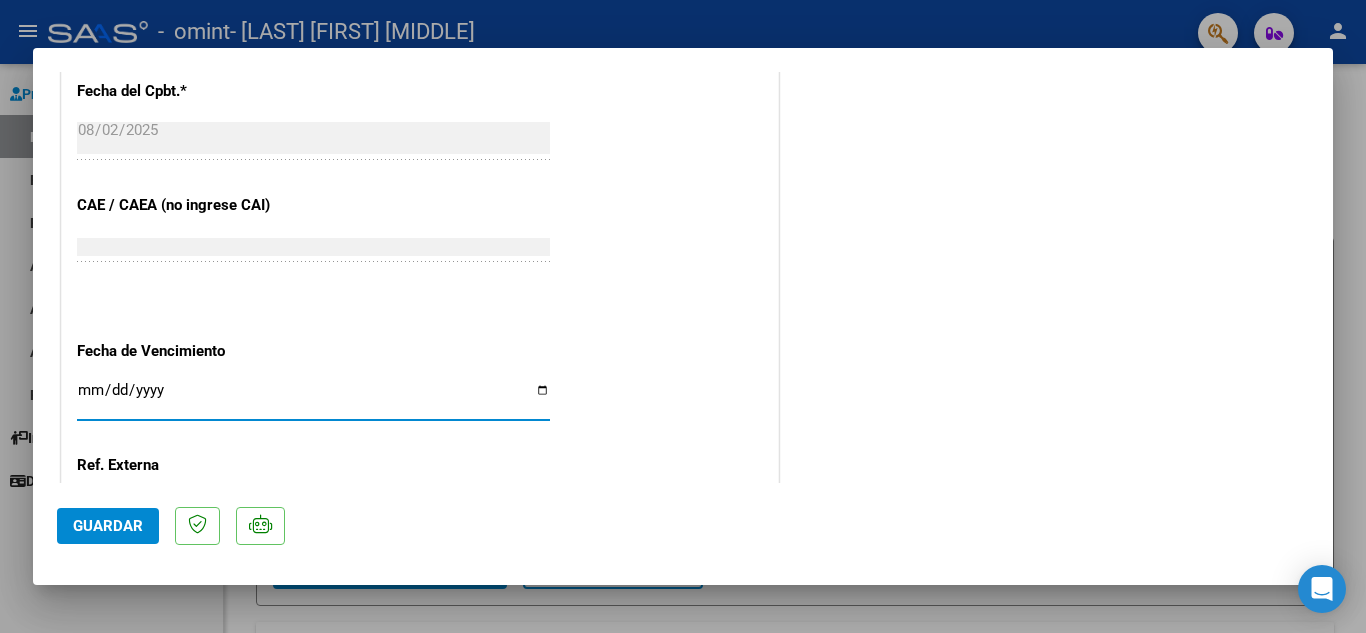 click on "Ingresar la fecha" at bounding box center [313, 398] 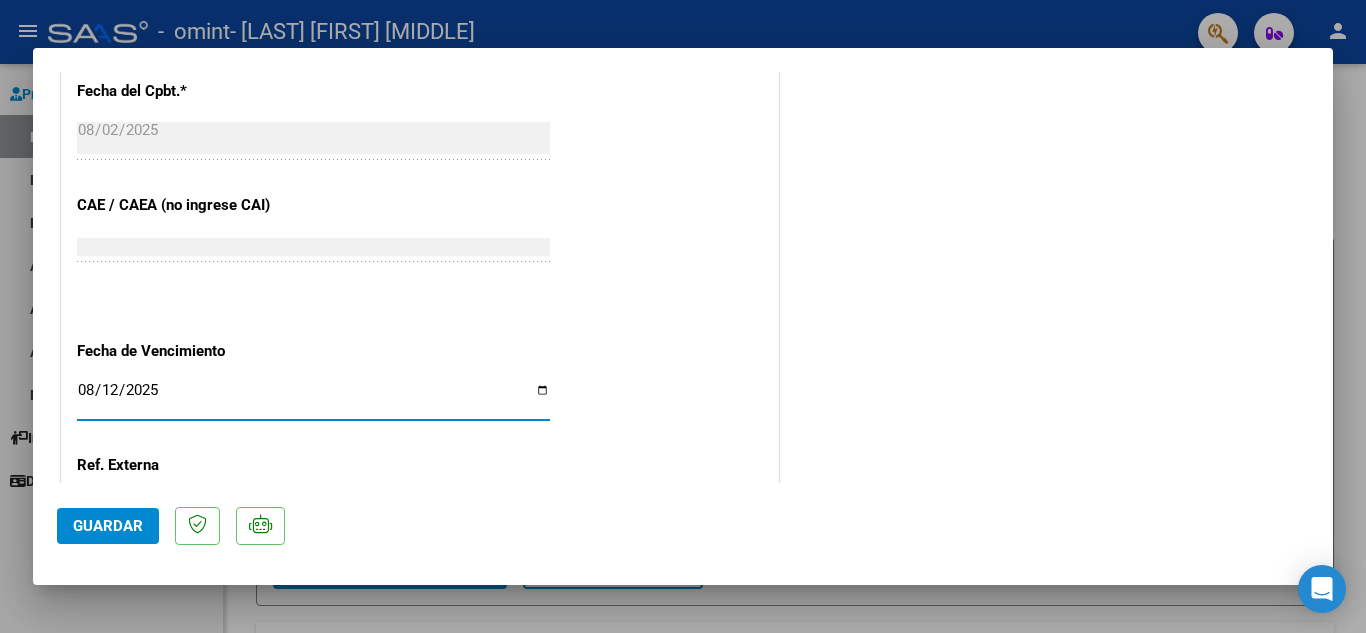 type on "2025-08-12" 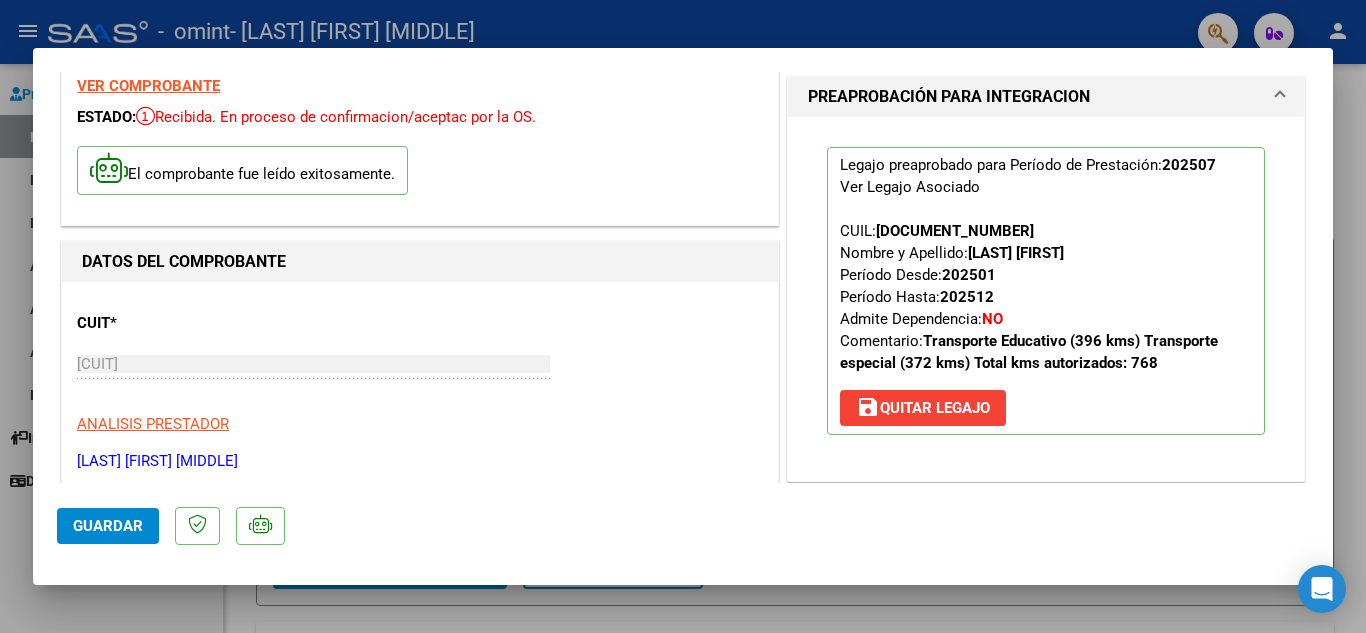 scroll, scrollTop: 479, scrollLeft: 0, axis: vertical 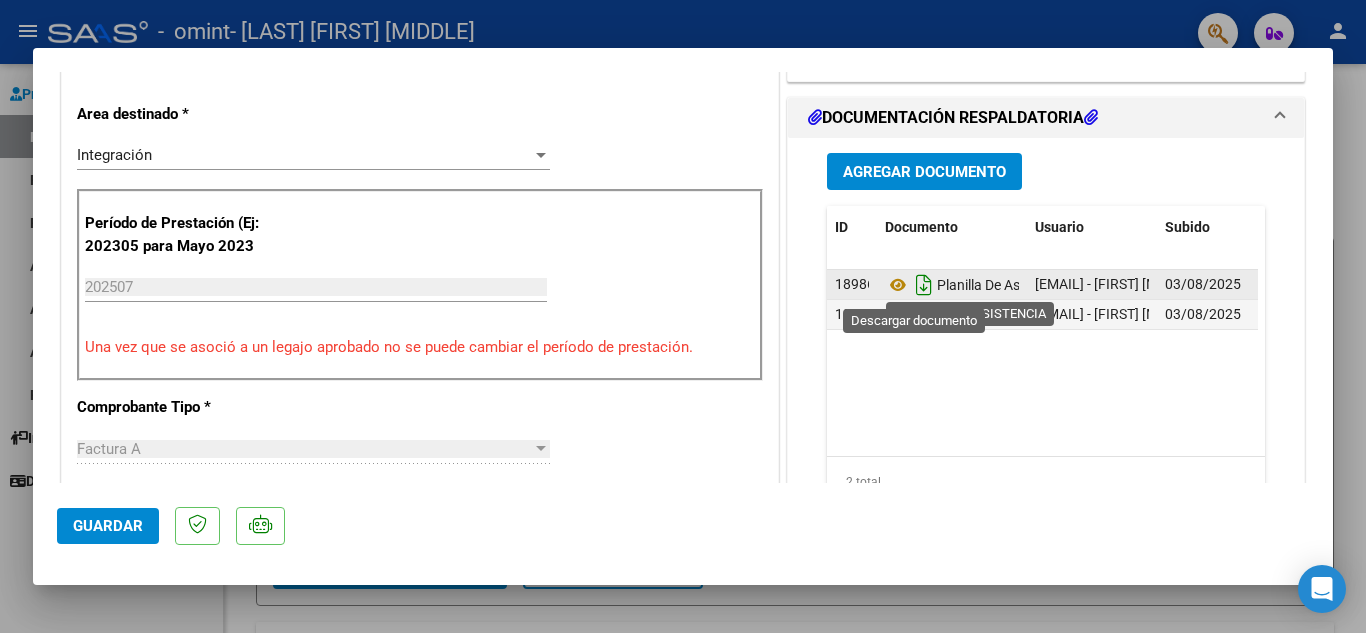 click 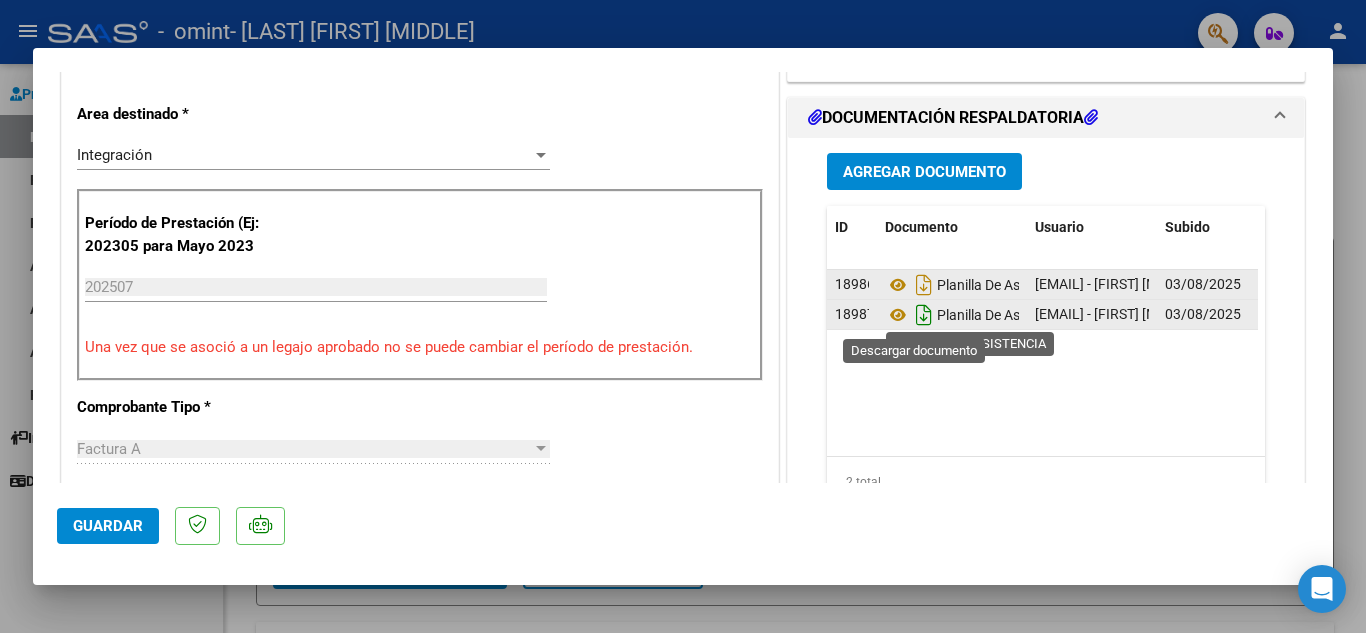 click 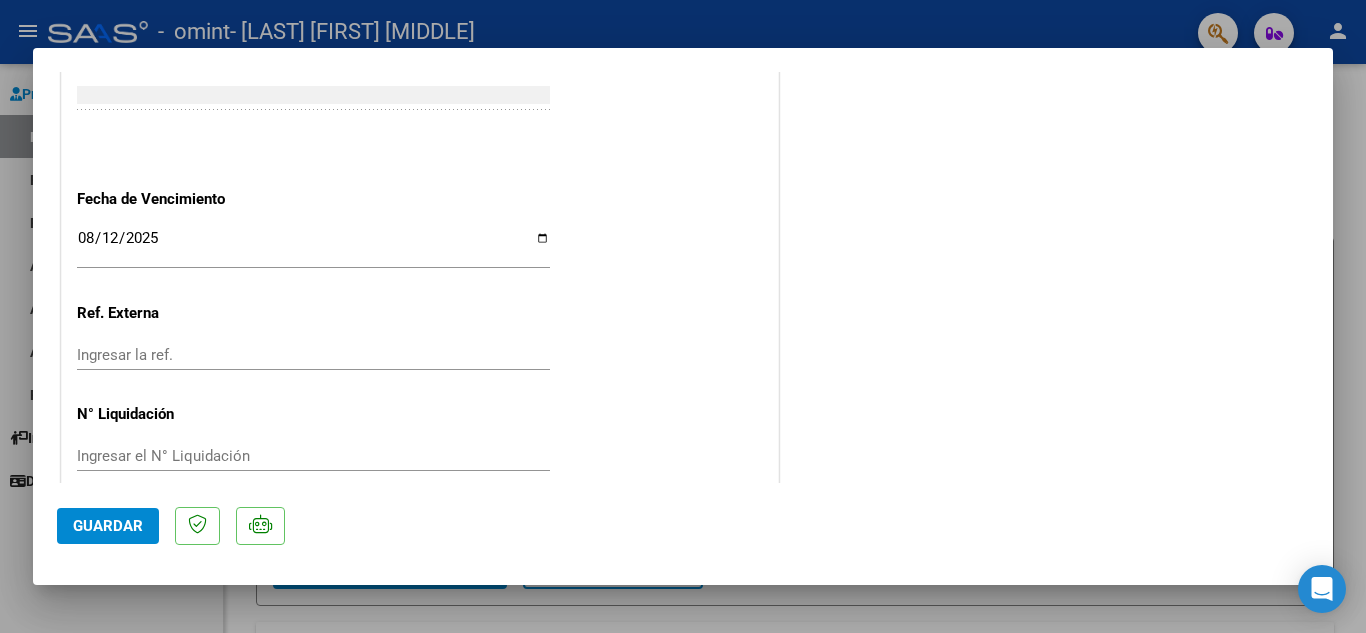 scroll, scrollTop: 1379, scrollLeft: 0, axis: vertical 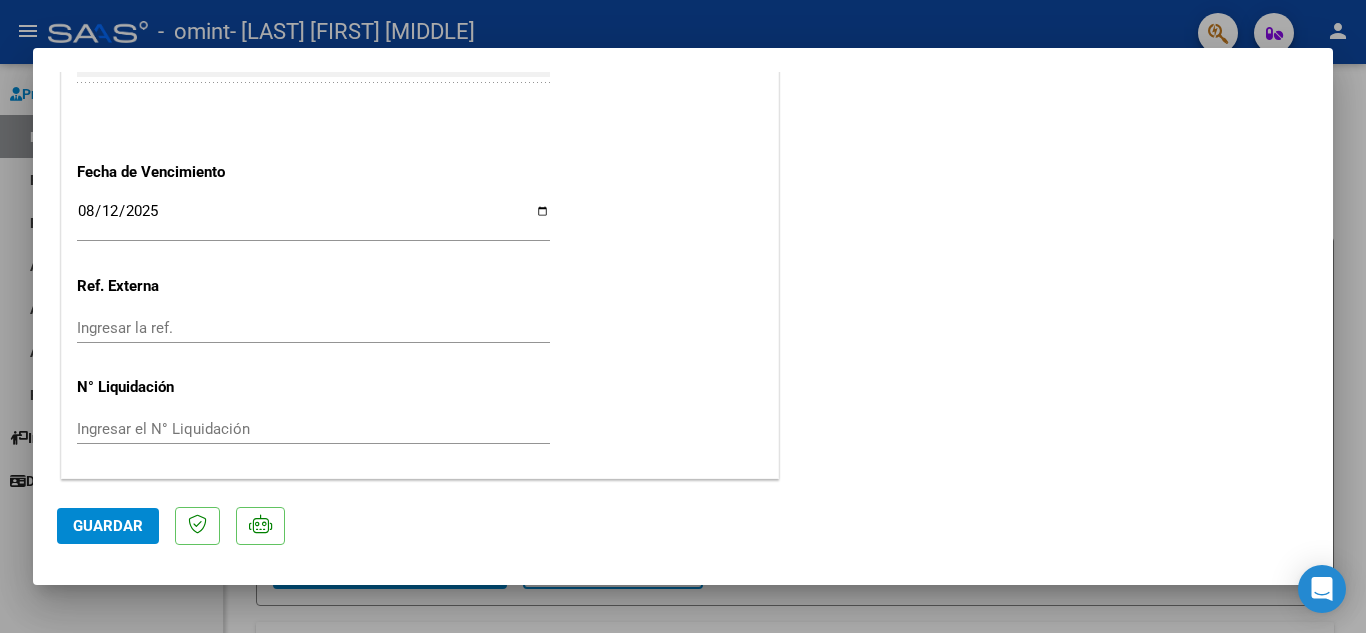 click on "Guardar" 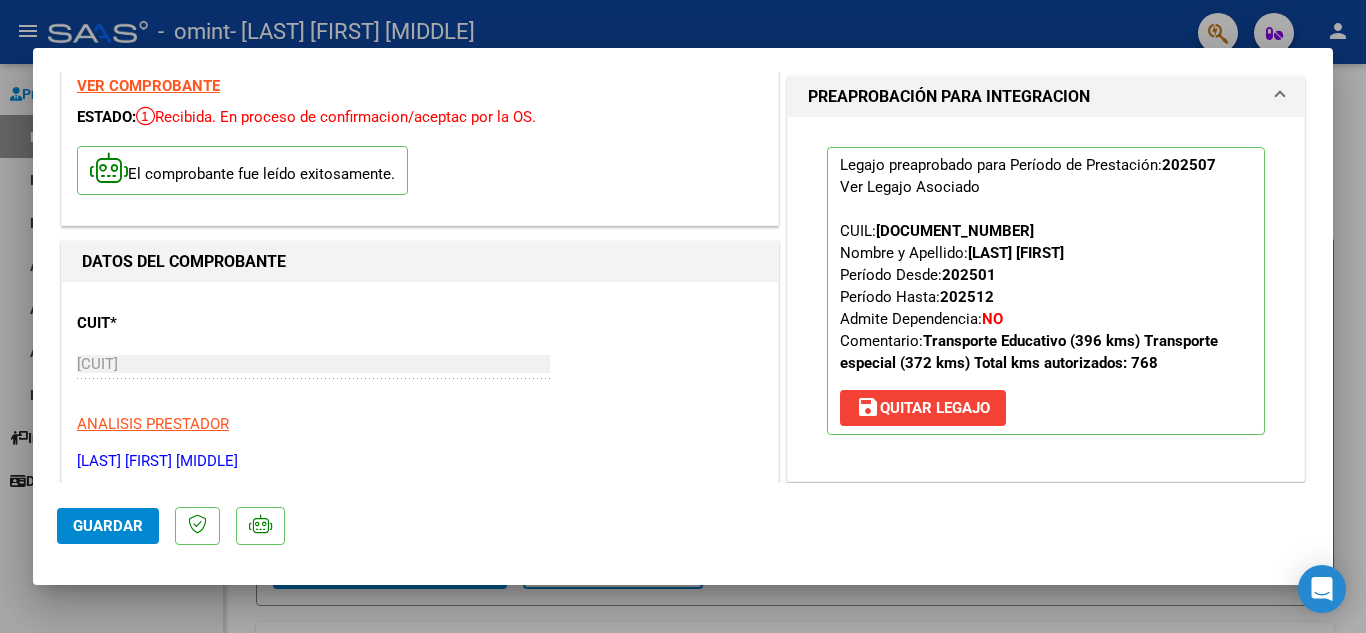 scroll, scrollTop: 0, scrollLeft: 0, axis: both 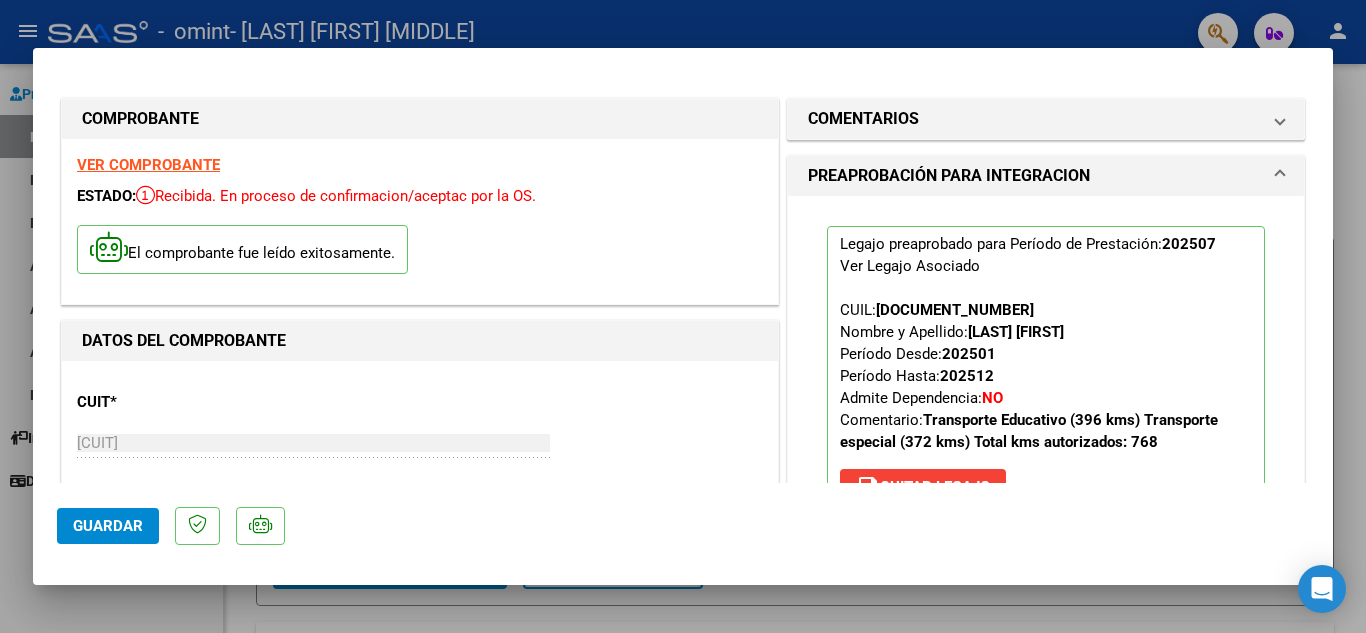 click at bounding box center [683, 316] 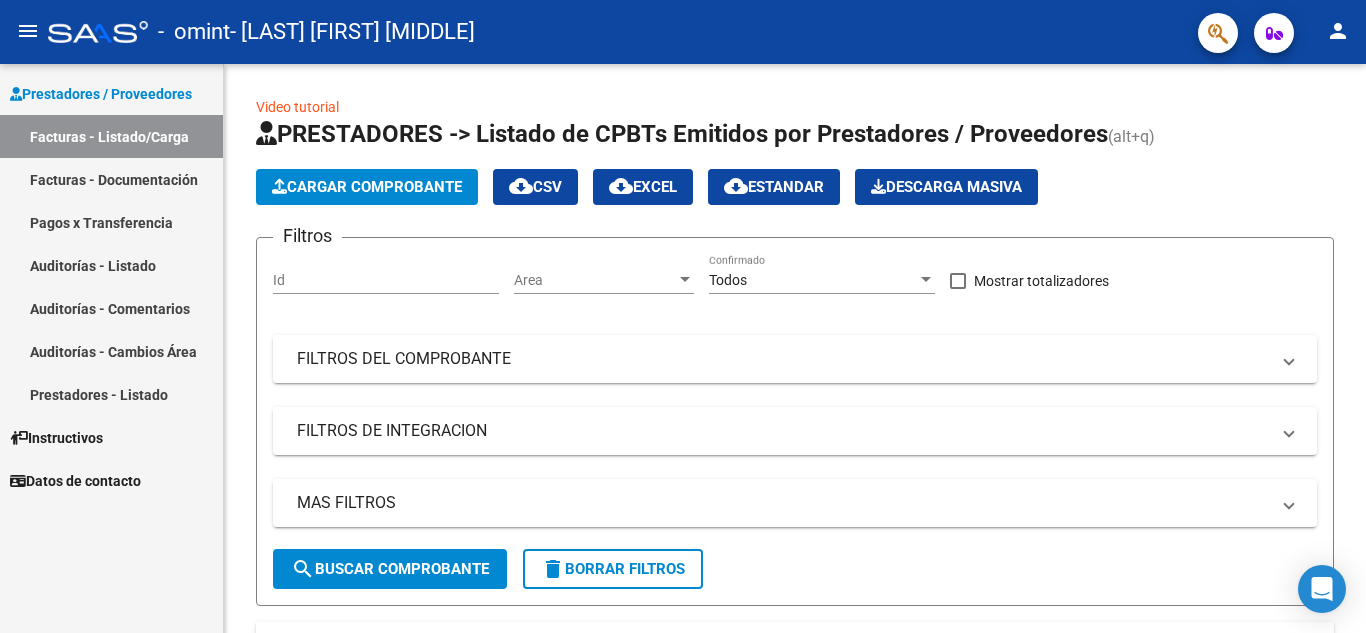 click on "Facturas - Listado/Carga" at bounding box center (111, 136) 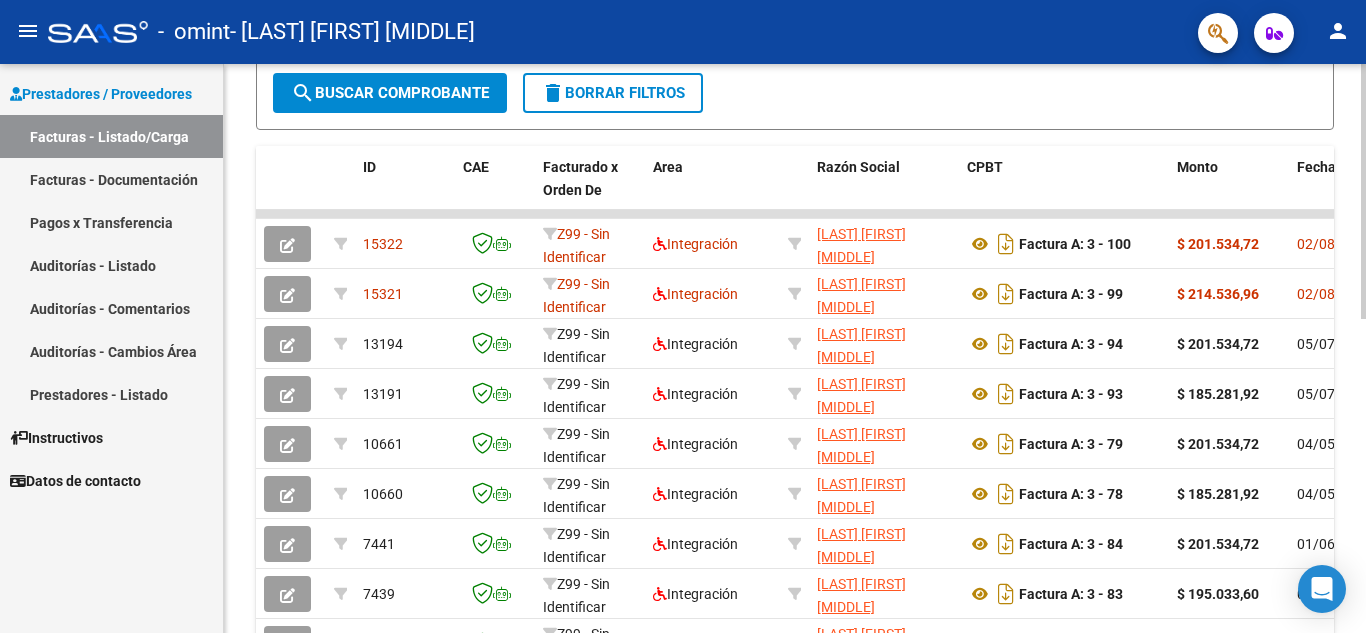 scroll, scrollTop: 500, scrollLeft: 0, axis: vertical 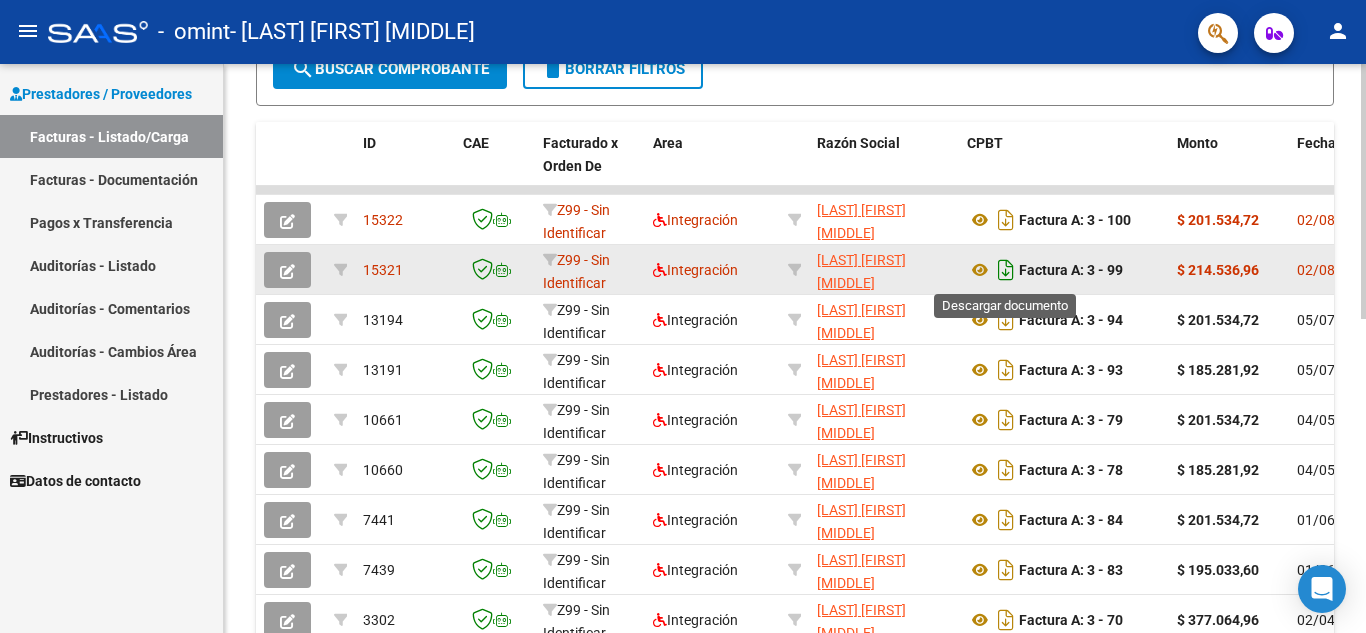 click 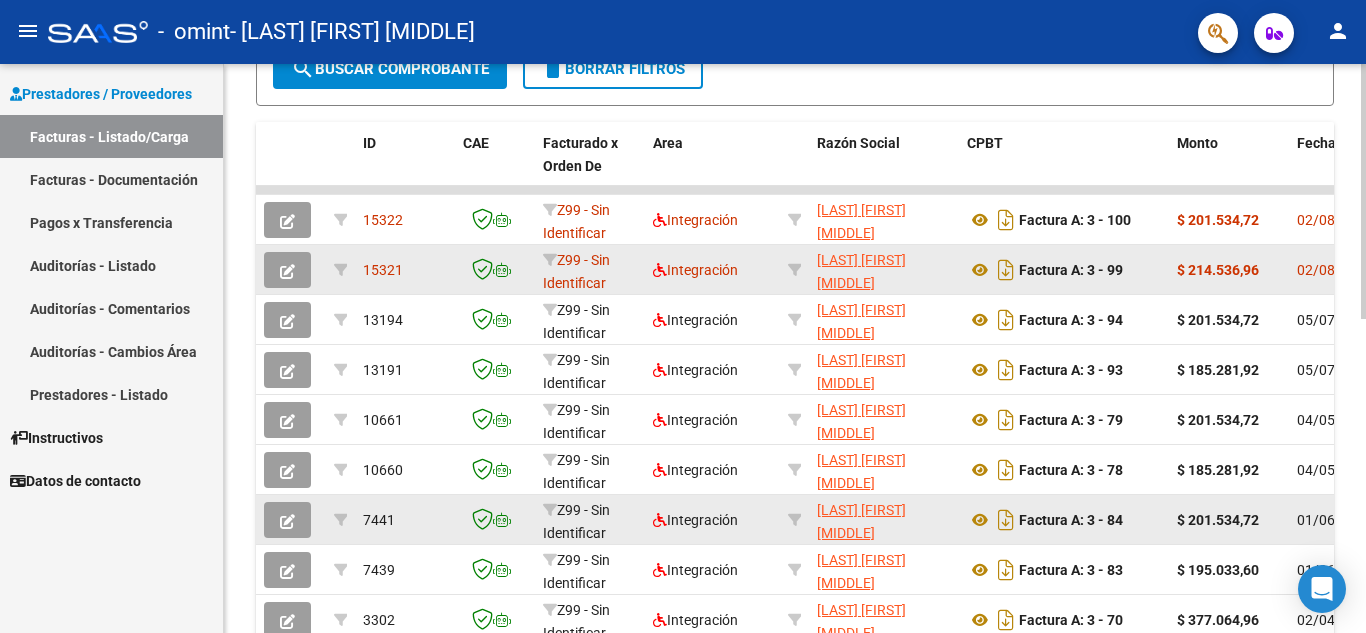 scroll, scrollTop: 699, scrollLeft: 0, axis: vertical 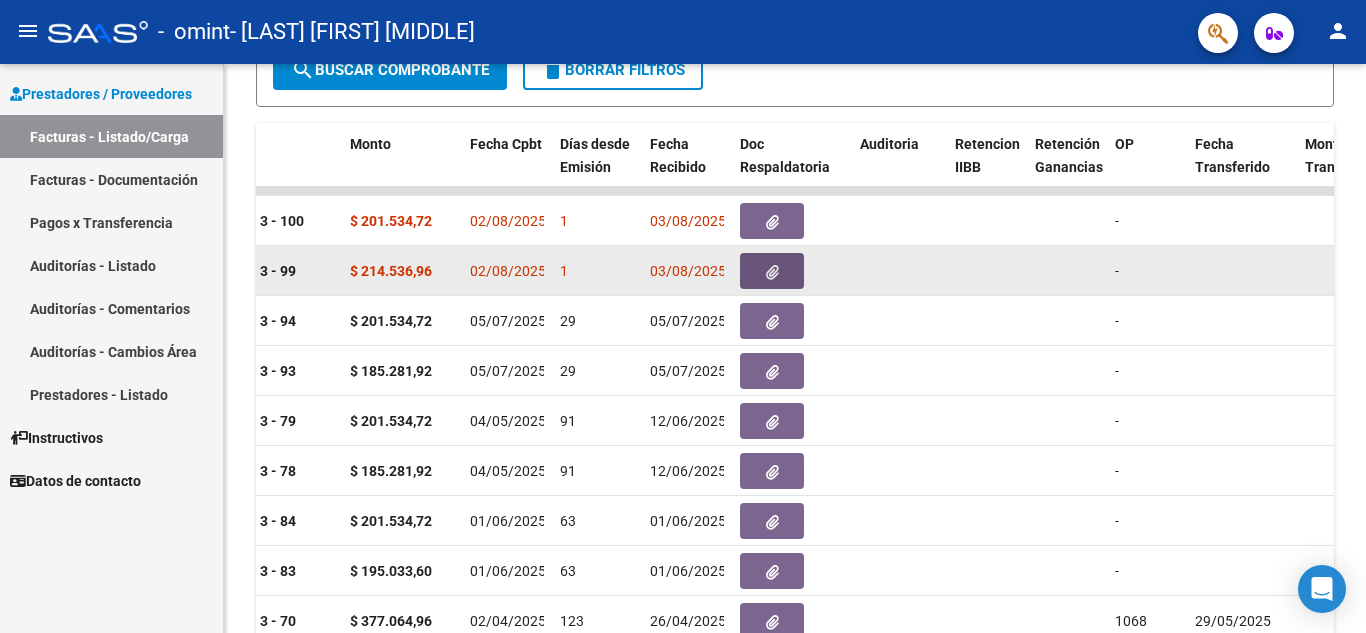 click 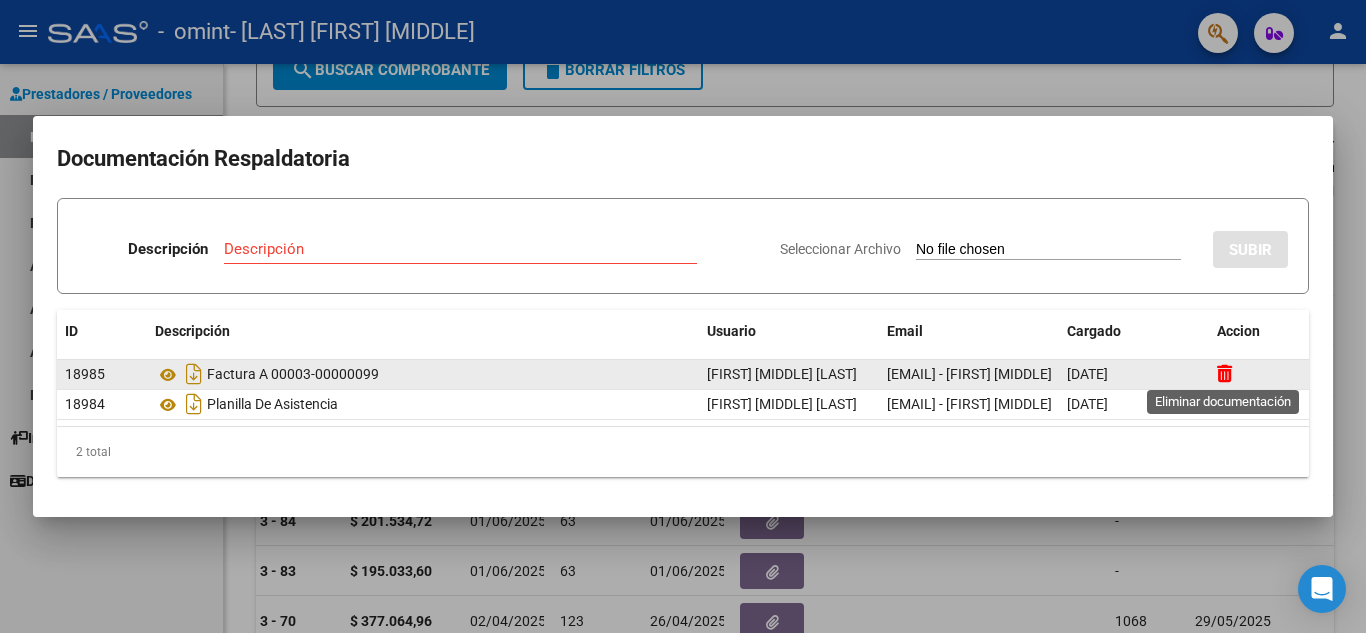 click 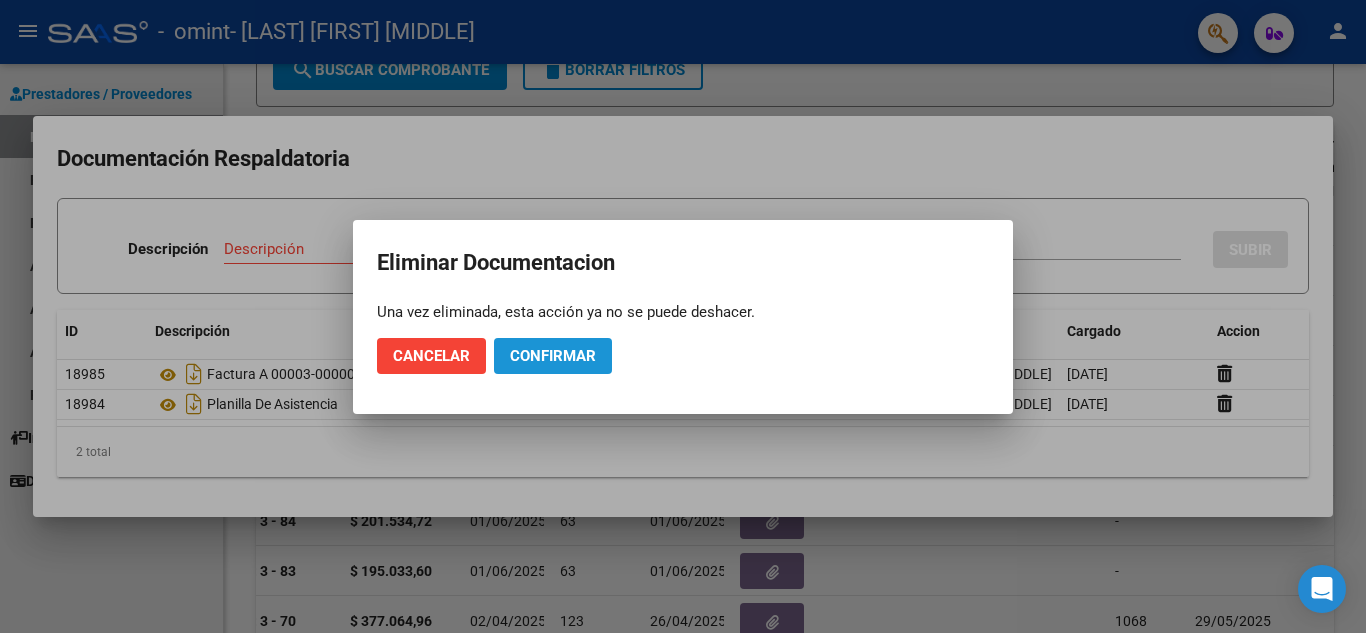 click on "Confirmar" 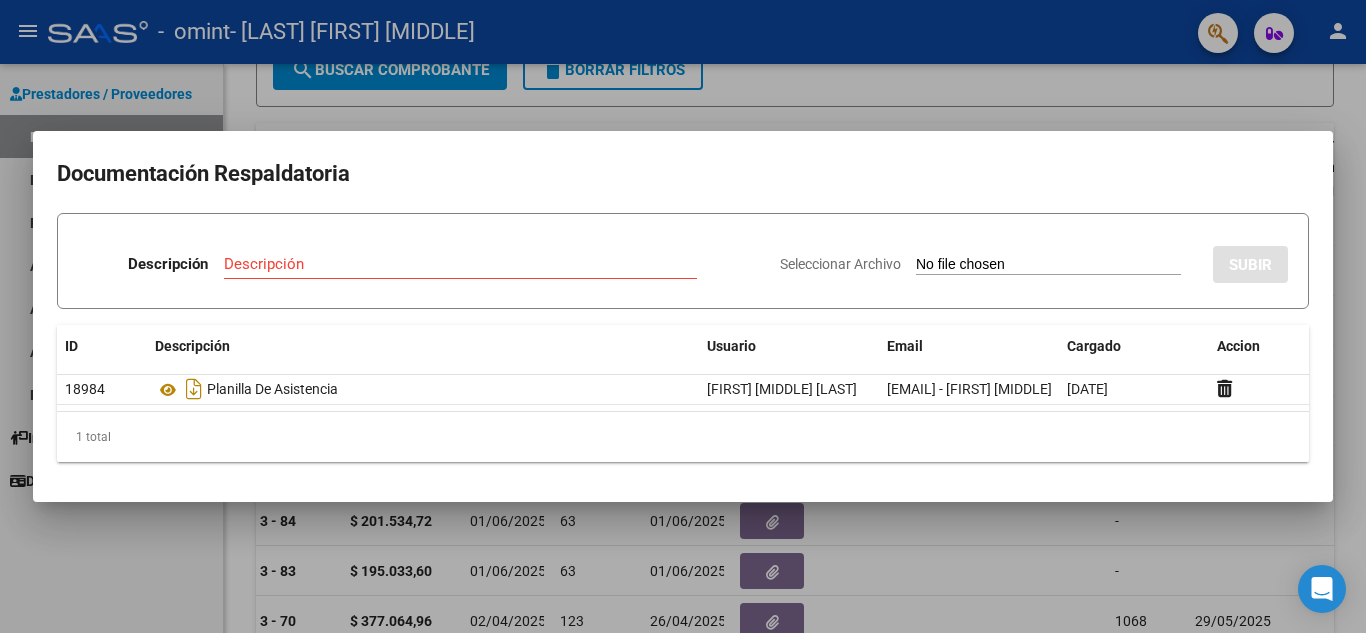 click at bounding box center (683, 316) 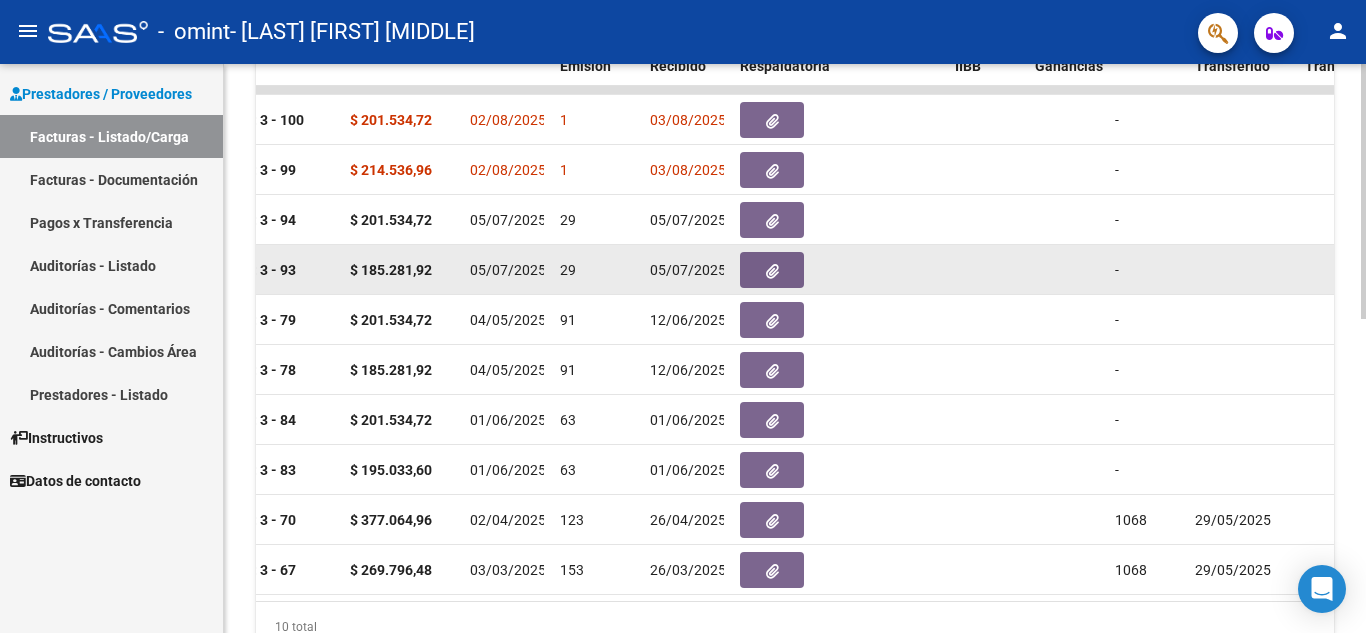 scroll, scrollTop: 599, scrollLeft: 0, axis: vertical 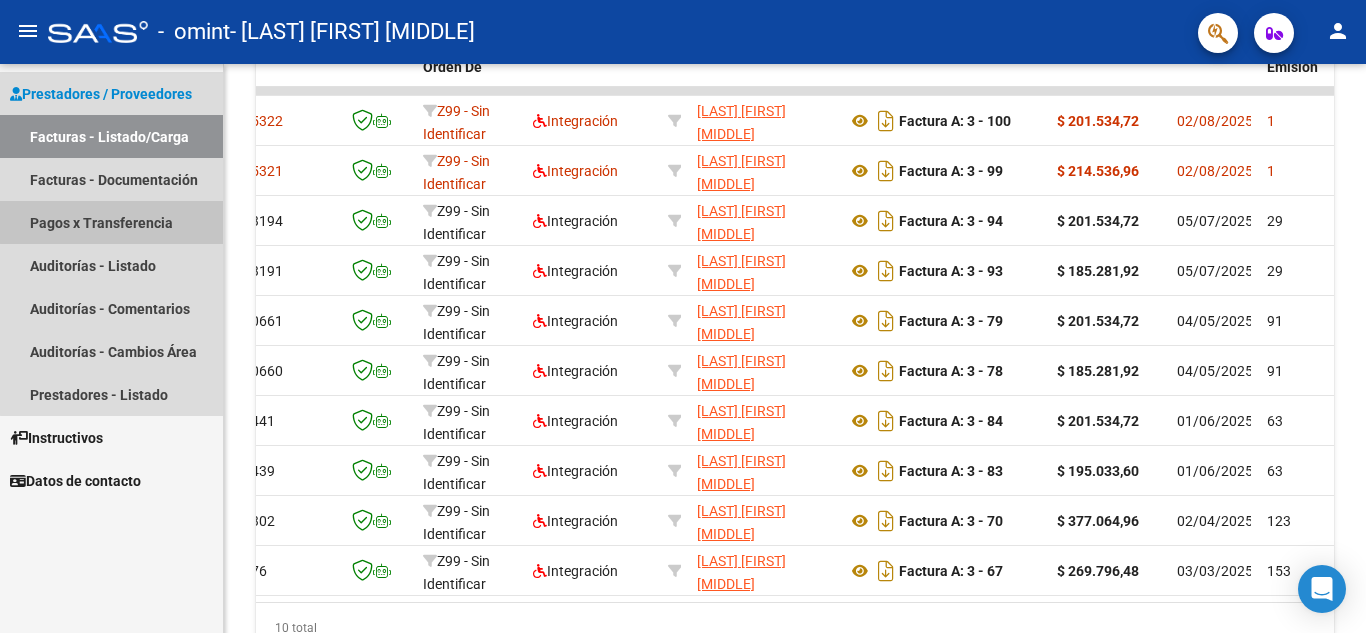 click on "Pagos x Transferencia" at bounding box center [111, 222] 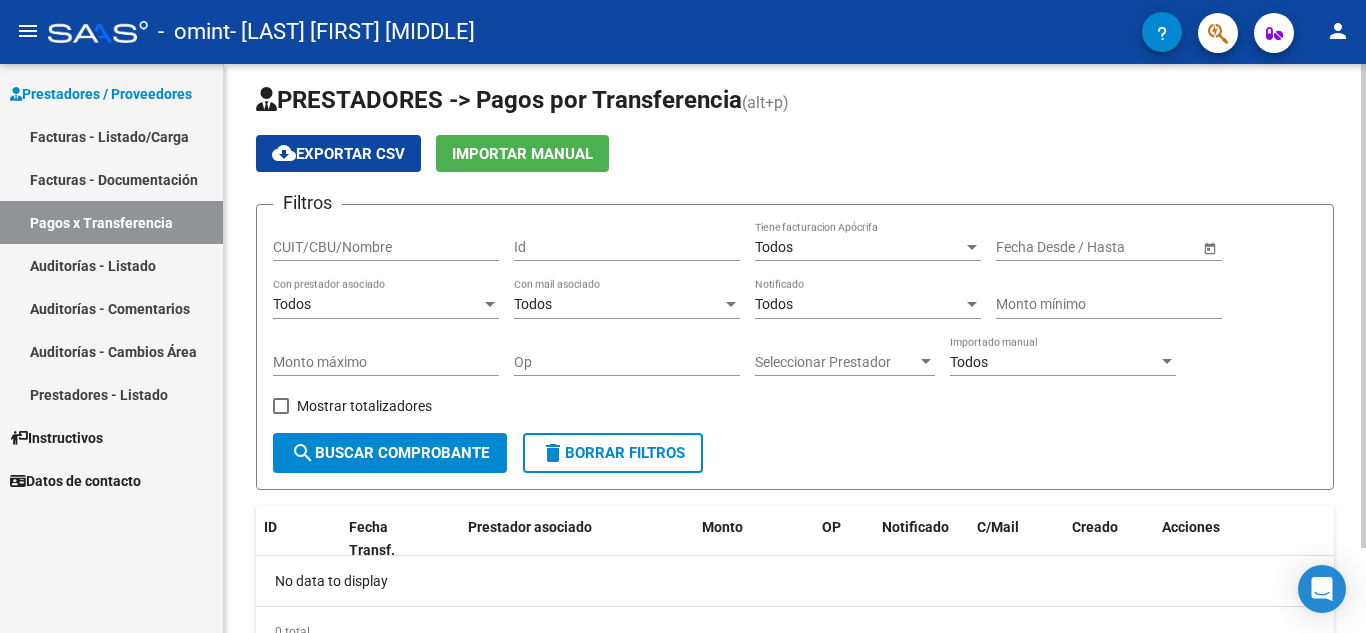 scroll, scrollTop: 0, scrollLeft: 0, axis: both 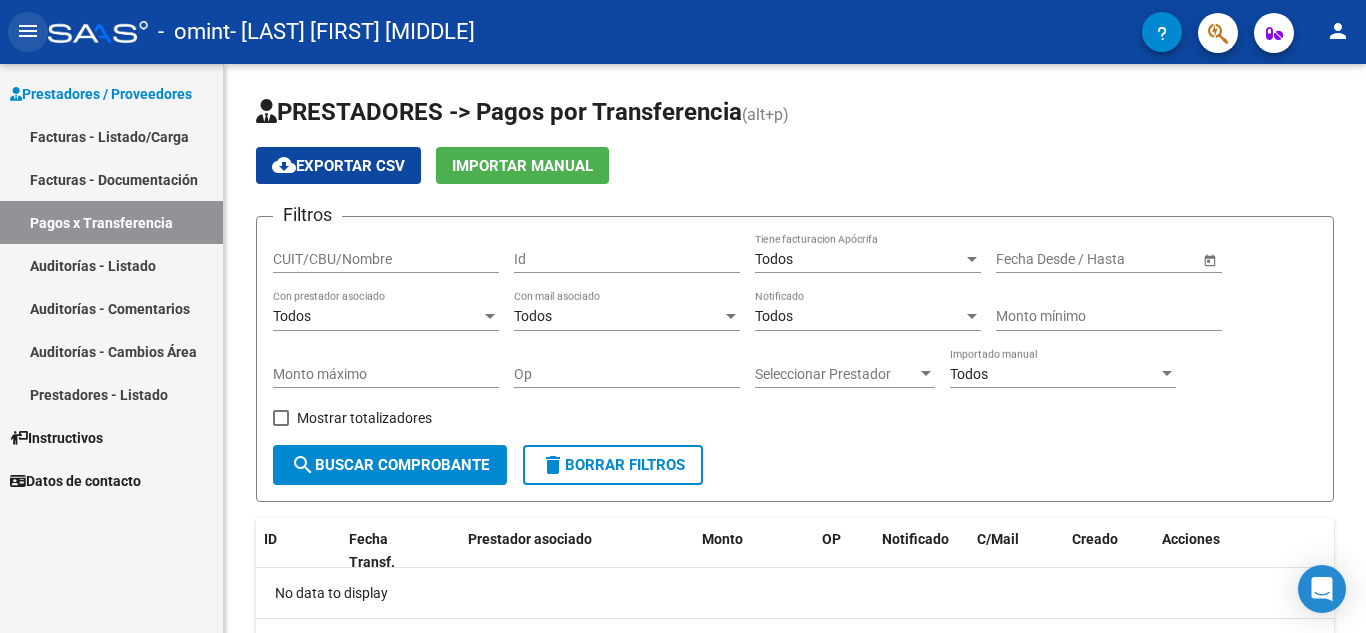 click on "menu" 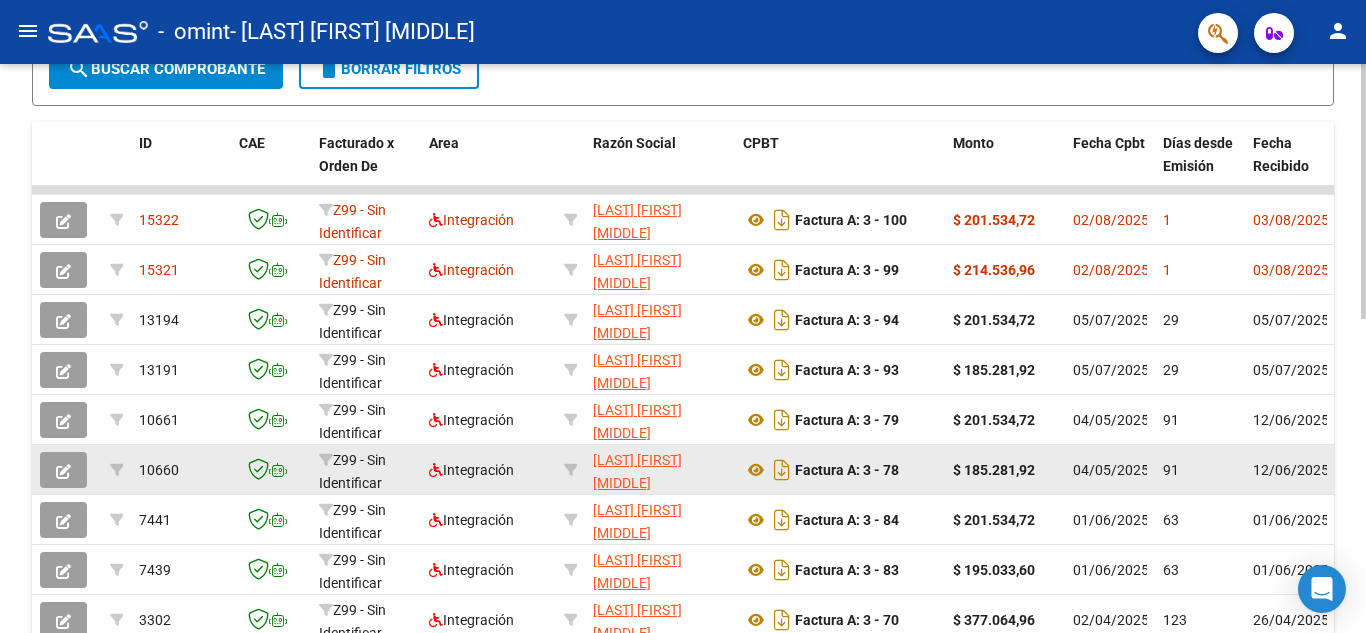 scroll, scrollTop: 699, scrollLeft: 0, axis: vertical 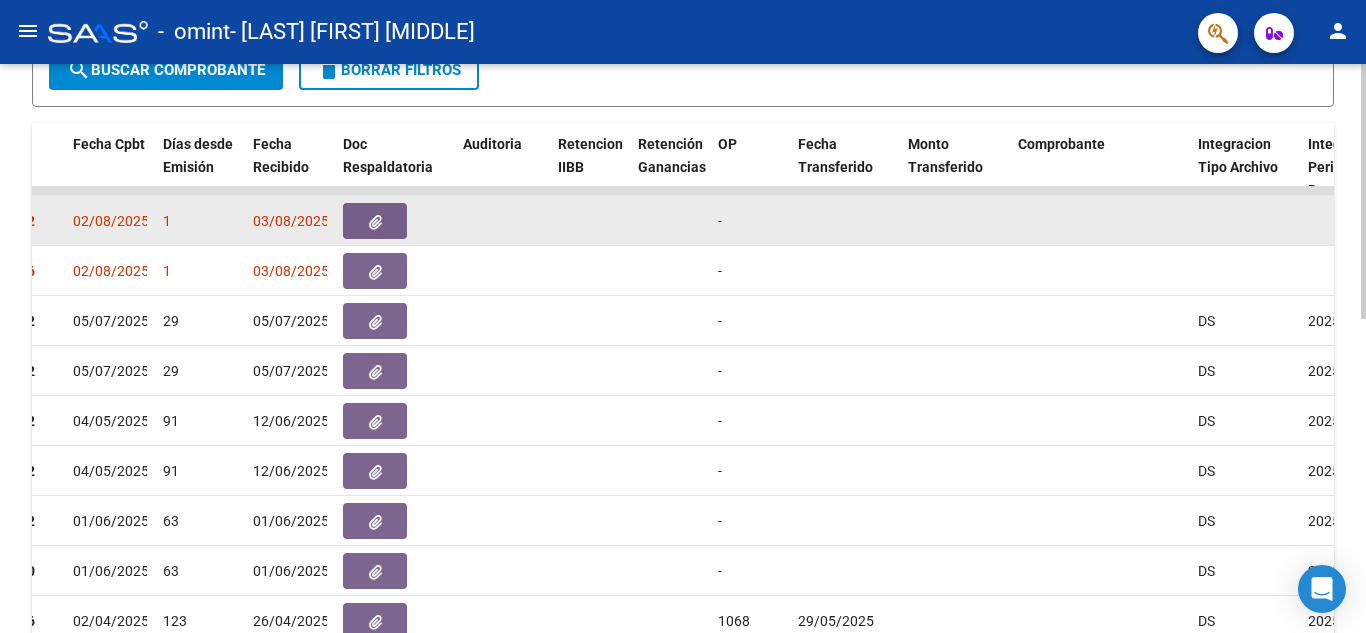 click 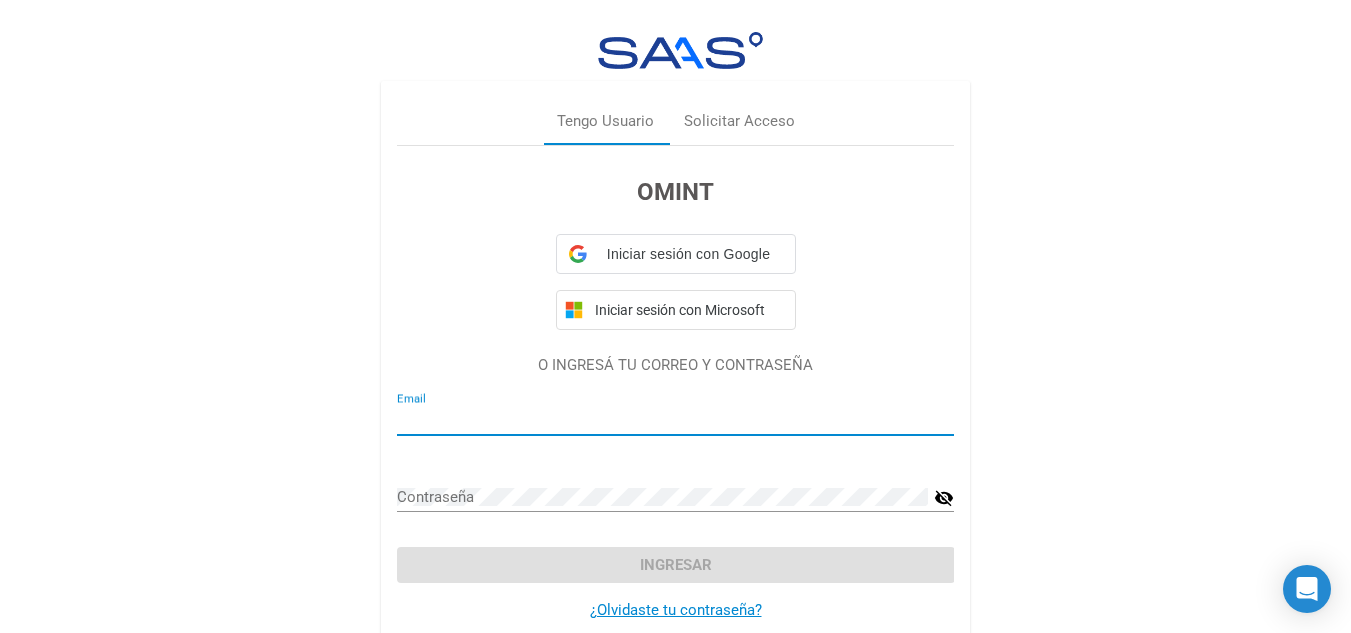 type on "[EMAIL] -   [FIRST] [MIDDLE] [LAST]" 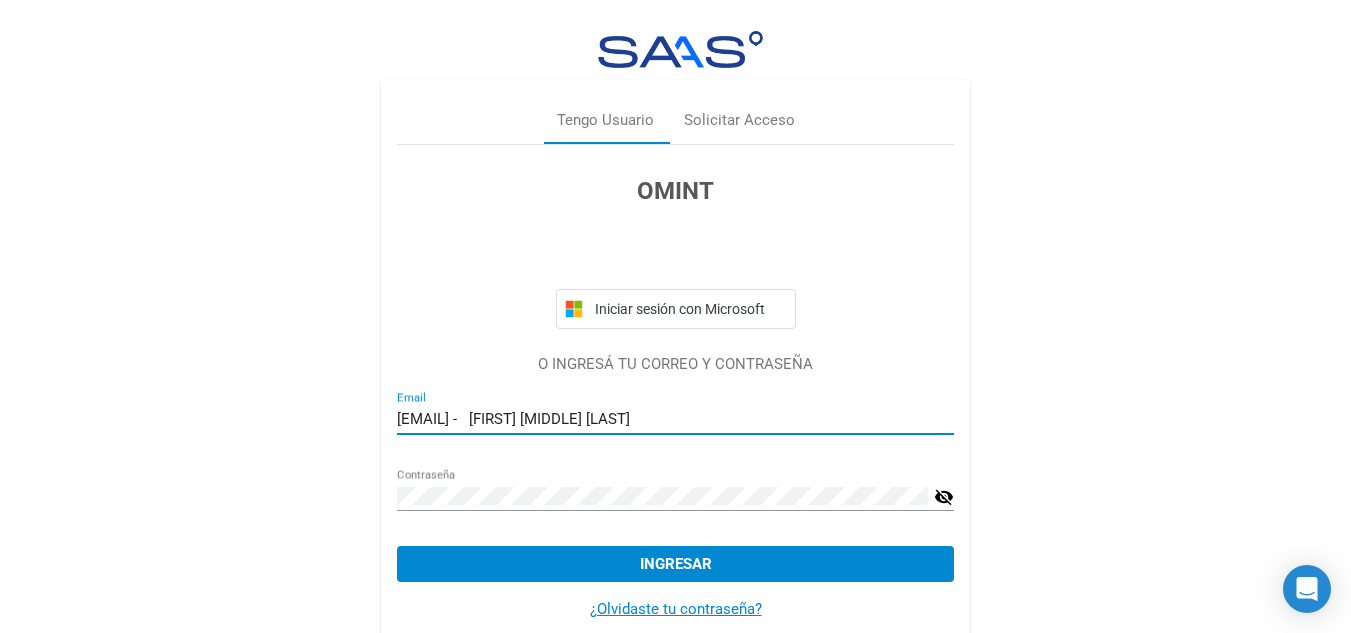 scroll, scrollTop: 0, scrollLeft: 0, axis: both 